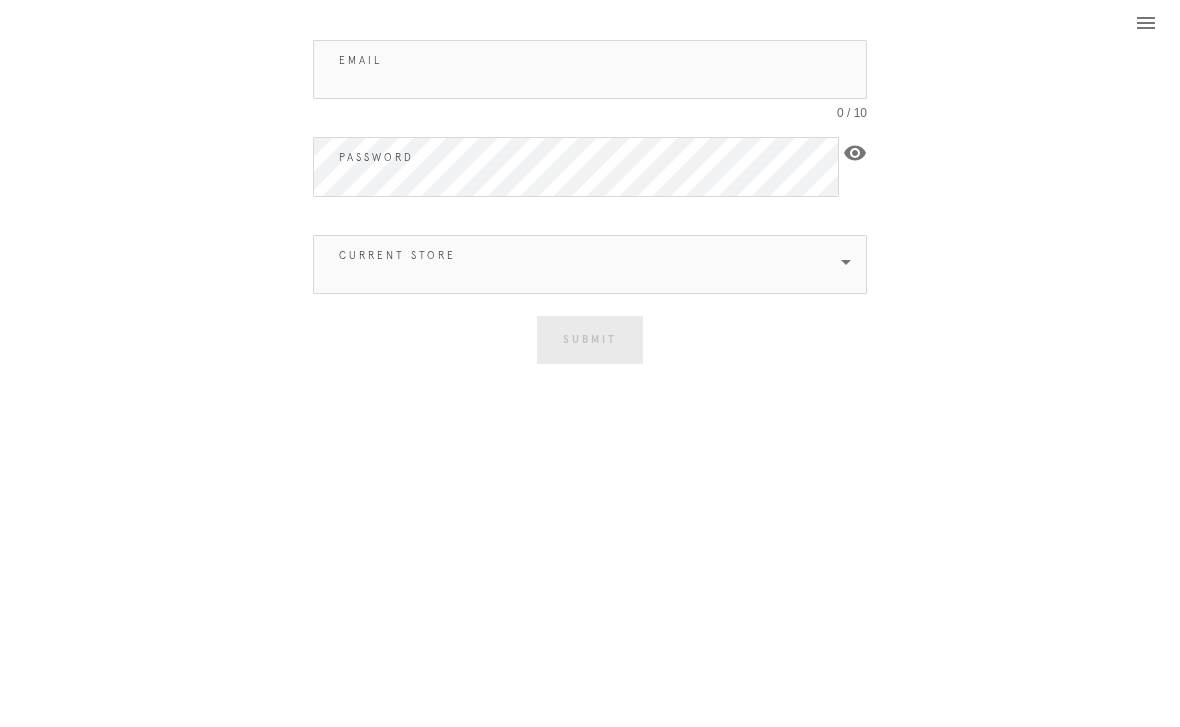 scroll, scrollTop: 0, scrollLeft: 0, axis: both 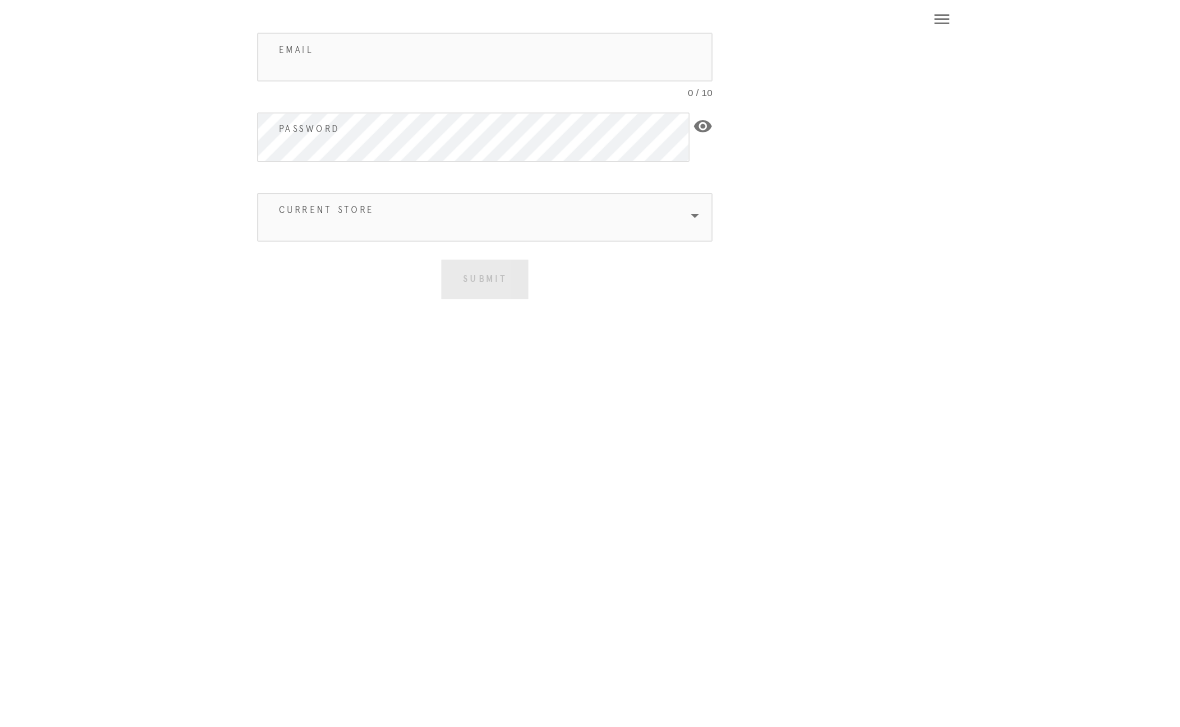click on "Email" at bounding box center (590, 69) 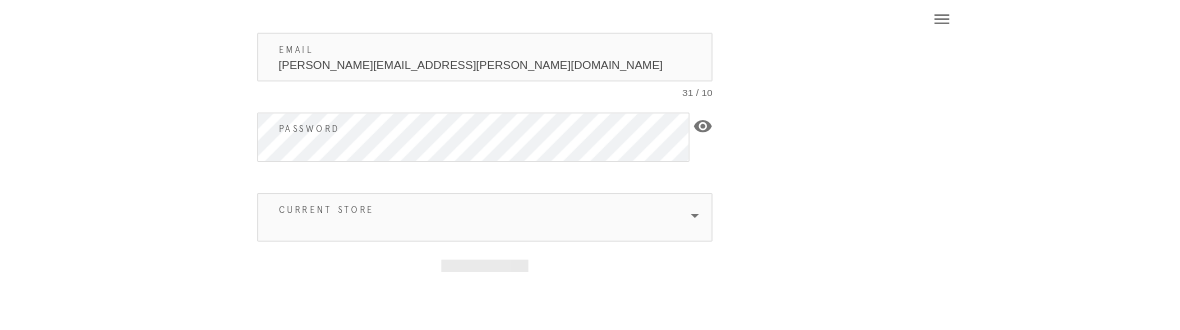 click at bounding box center [576, 264] 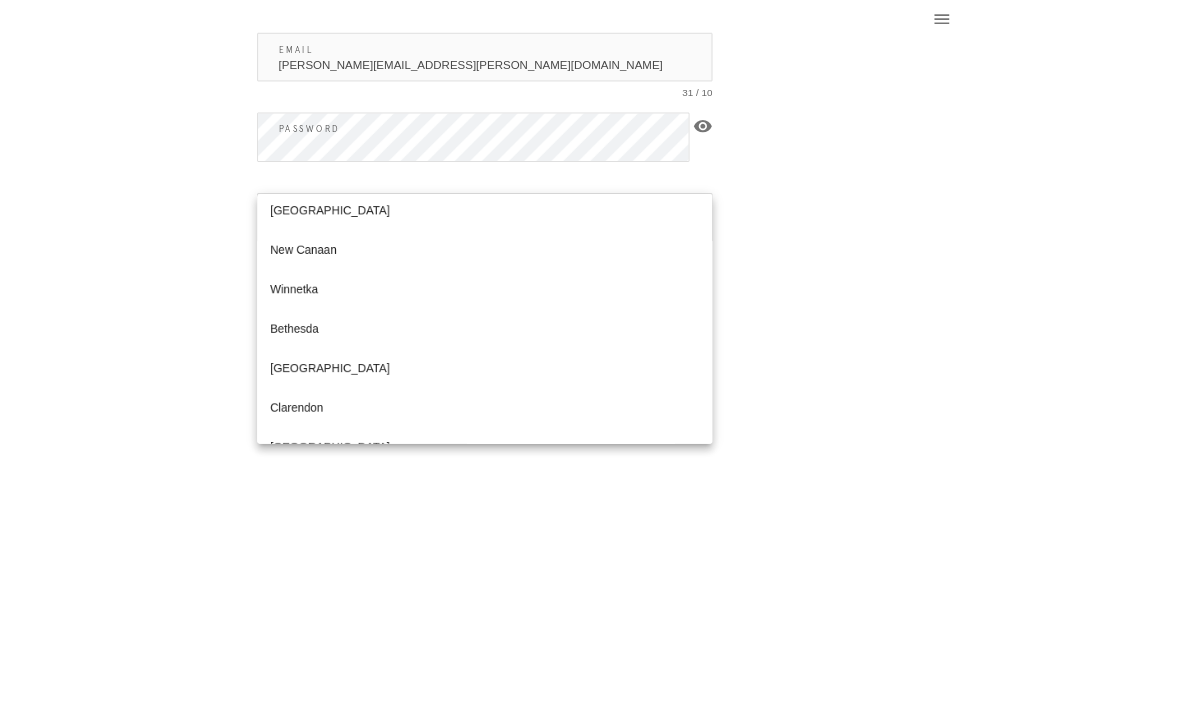 scroll, scrollTop: 455, scrollLeft: 0, axis: vertical 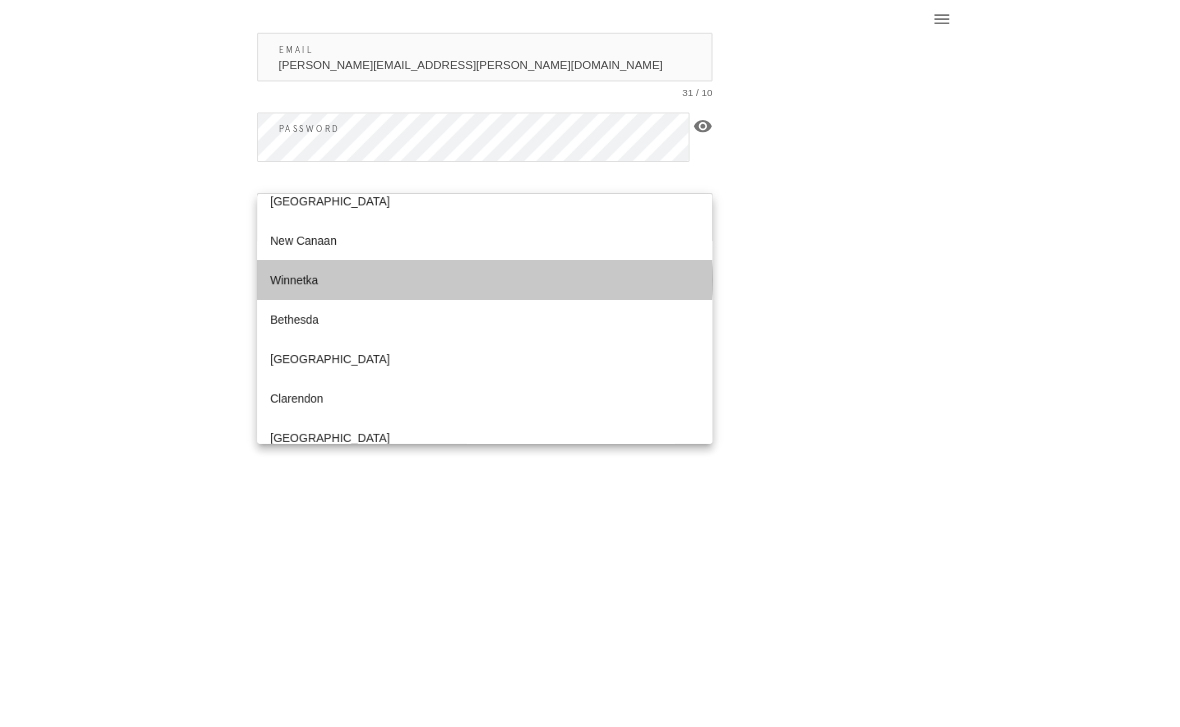 click on "Winnetka" at bounding box center [590, 341] 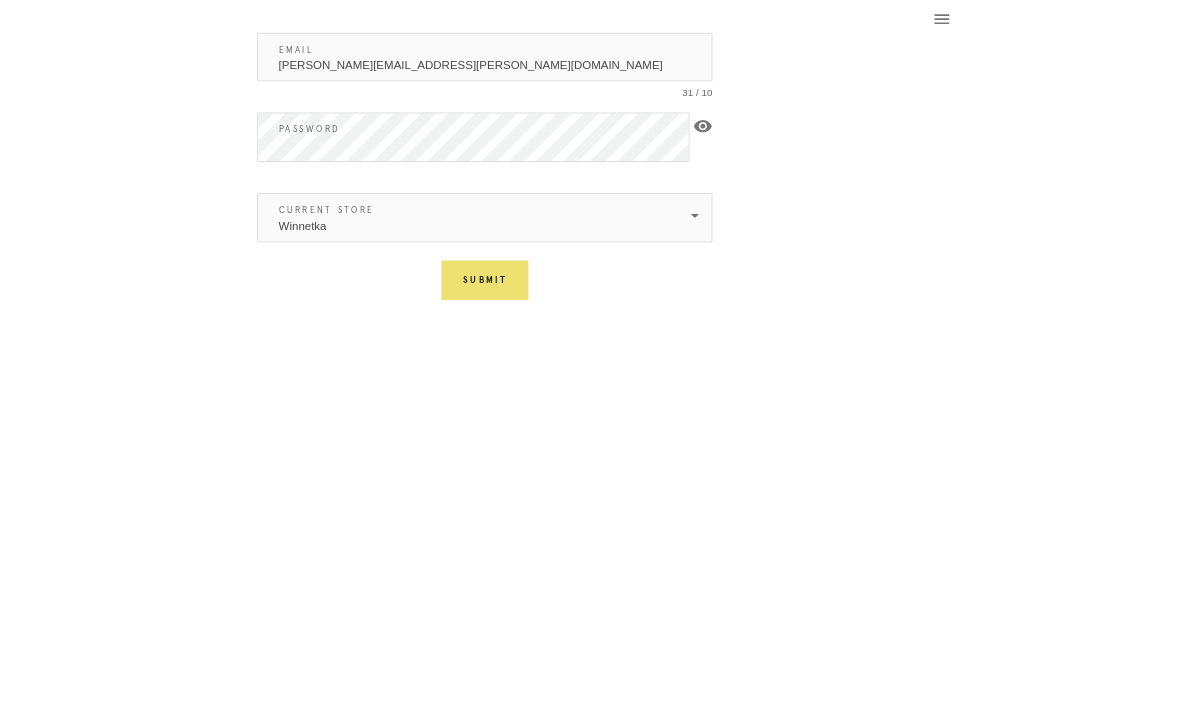 click on "Submit" at bounding box center [590, 341] 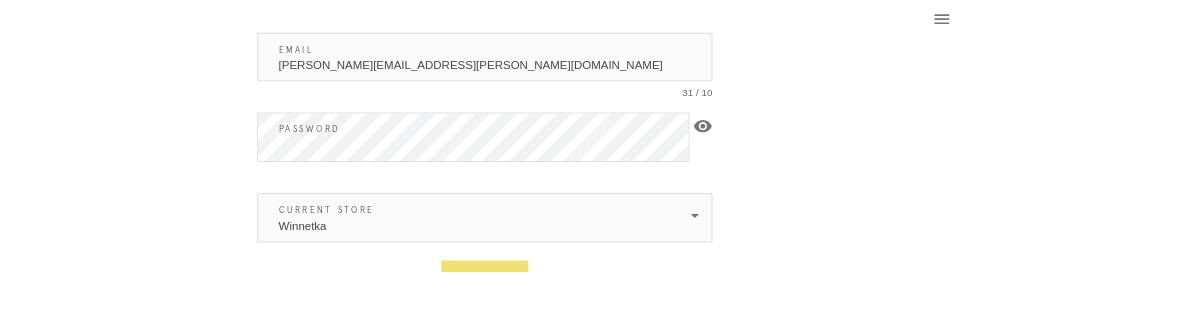 click on "Submit" at bounding box center (590, 341) 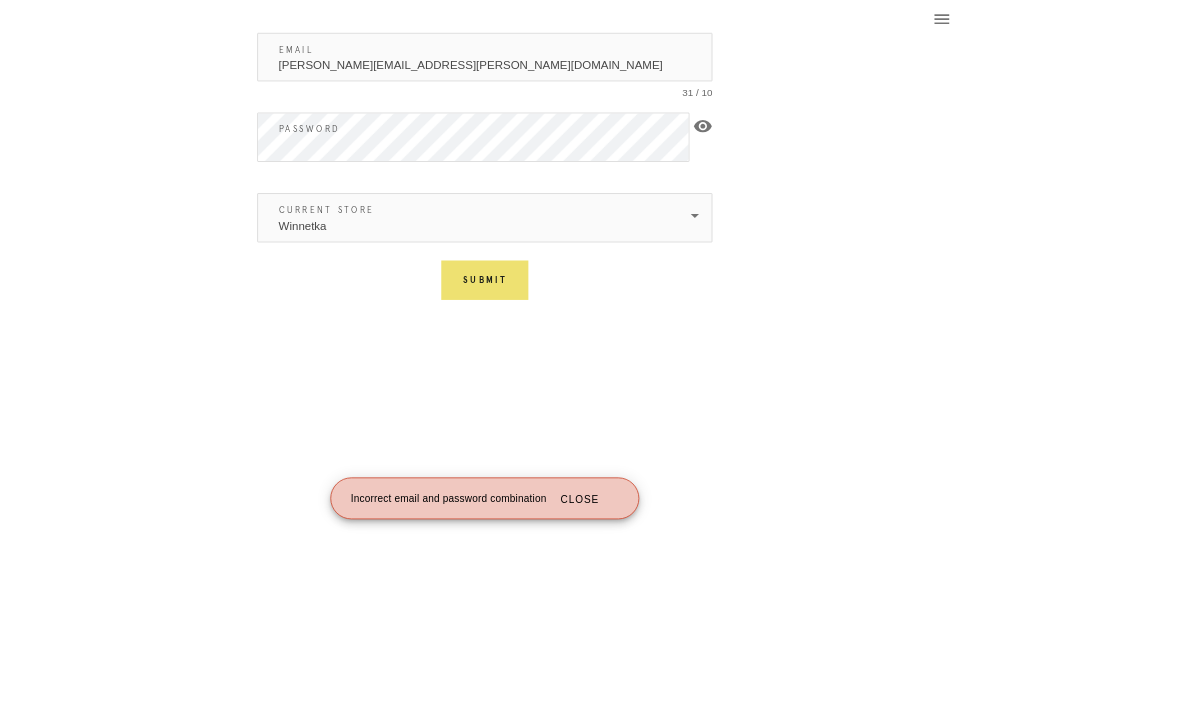click on "[PERSON_NAME][EMAIL_ADDRESS][PERSON_NAME][DOMAIN_NAME]" at bounding box center [590, 69] 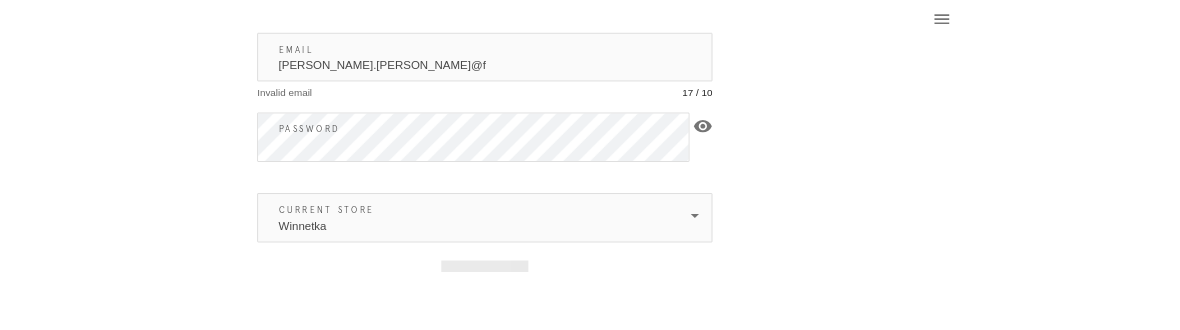 click on "kirsten.henshaw@f" at bounding box center [590, 69] 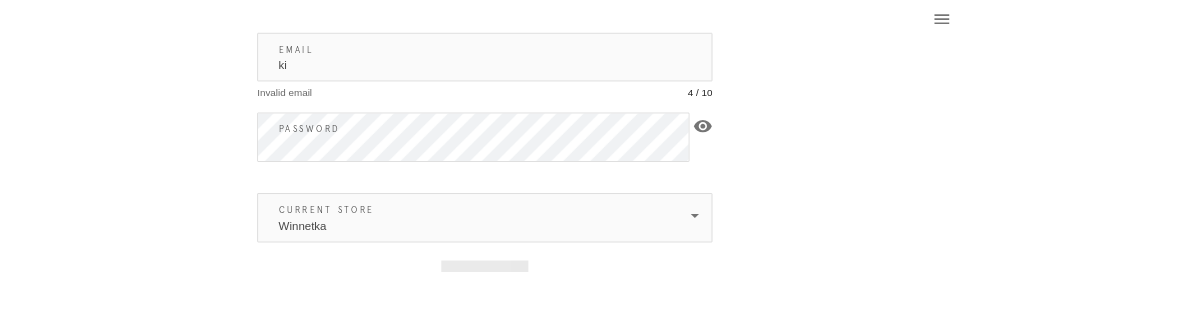 type on "k" 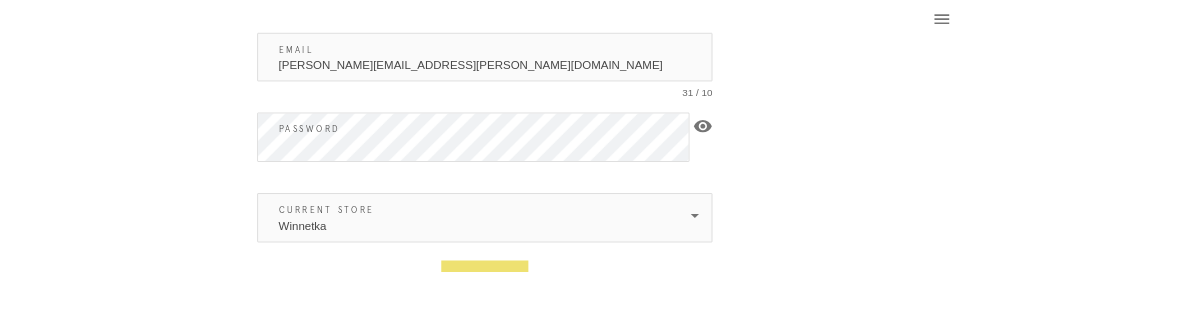 type on "[PERSON_NAME][EMAIL_ADDRESS][PERSON_NAME][DOMAIN_NAME]" 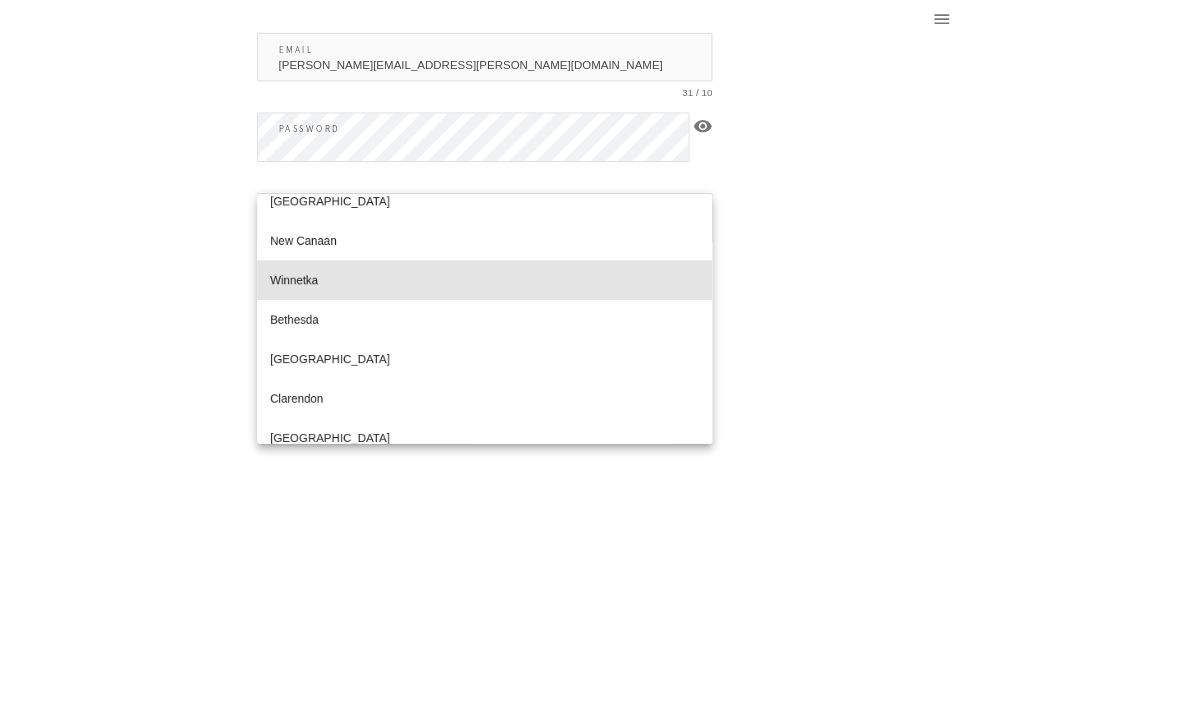 click on "You are logged in as
Logout
Email kirsten.henshaw@framebridge.com 31 / 10   Password visibility   Current Store Winnetka
Submit
Incorrect email and password combination
Close" at bounding box center (590, 194) 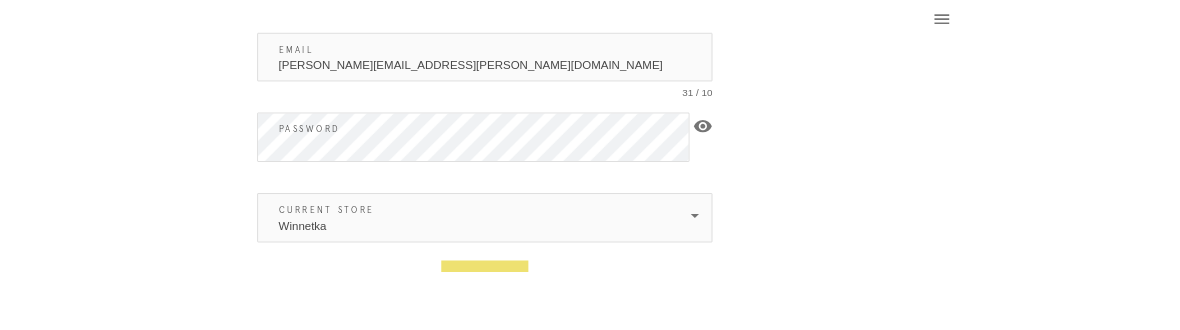 click on "Submit" at bounding box center (590, 341) 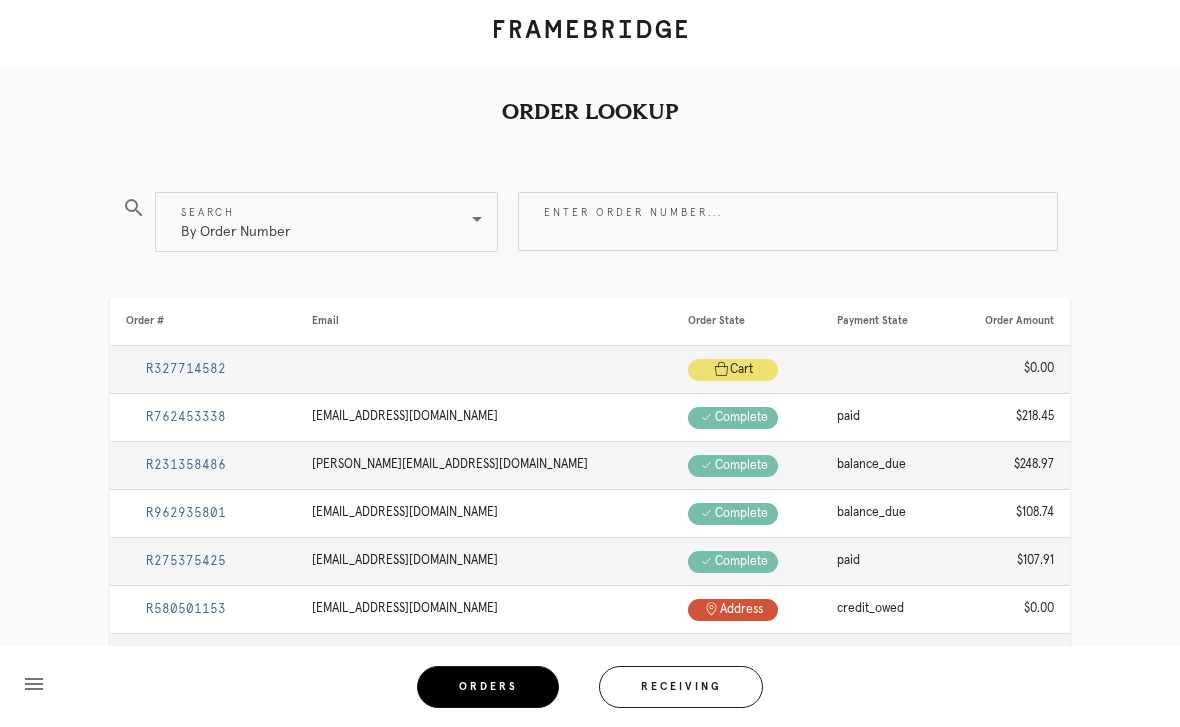 click on "Enter order number..." at bounding box center (788, 221) 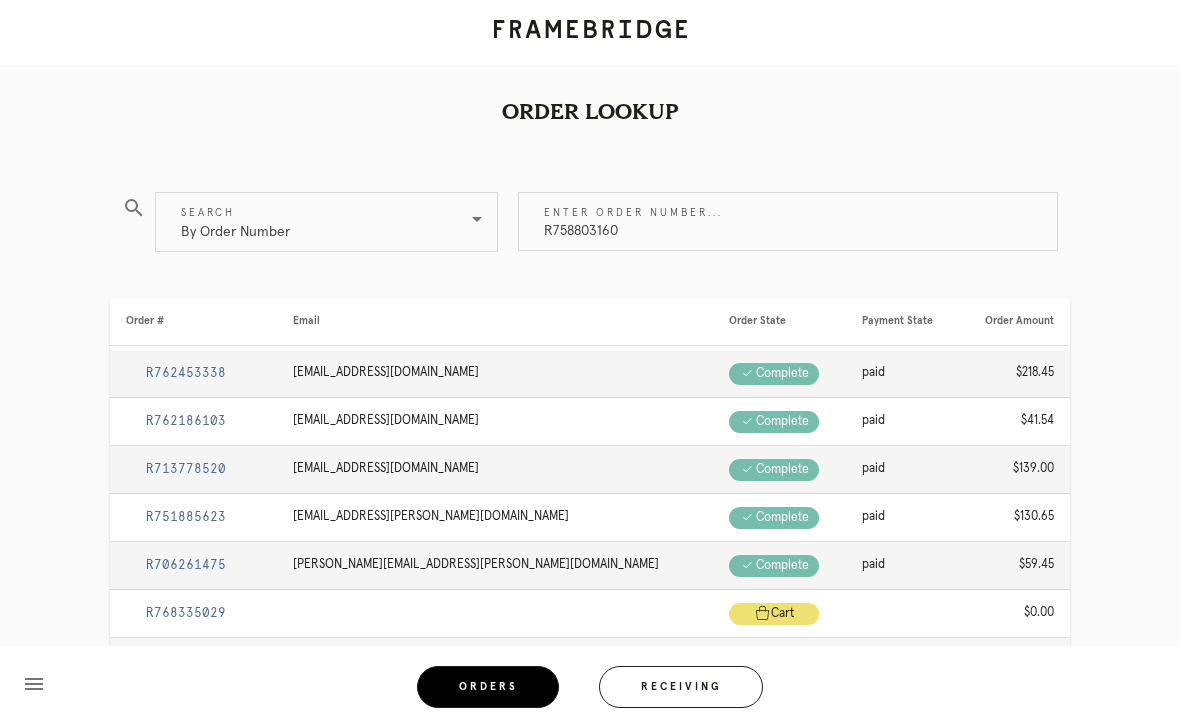 type on "R758803160" 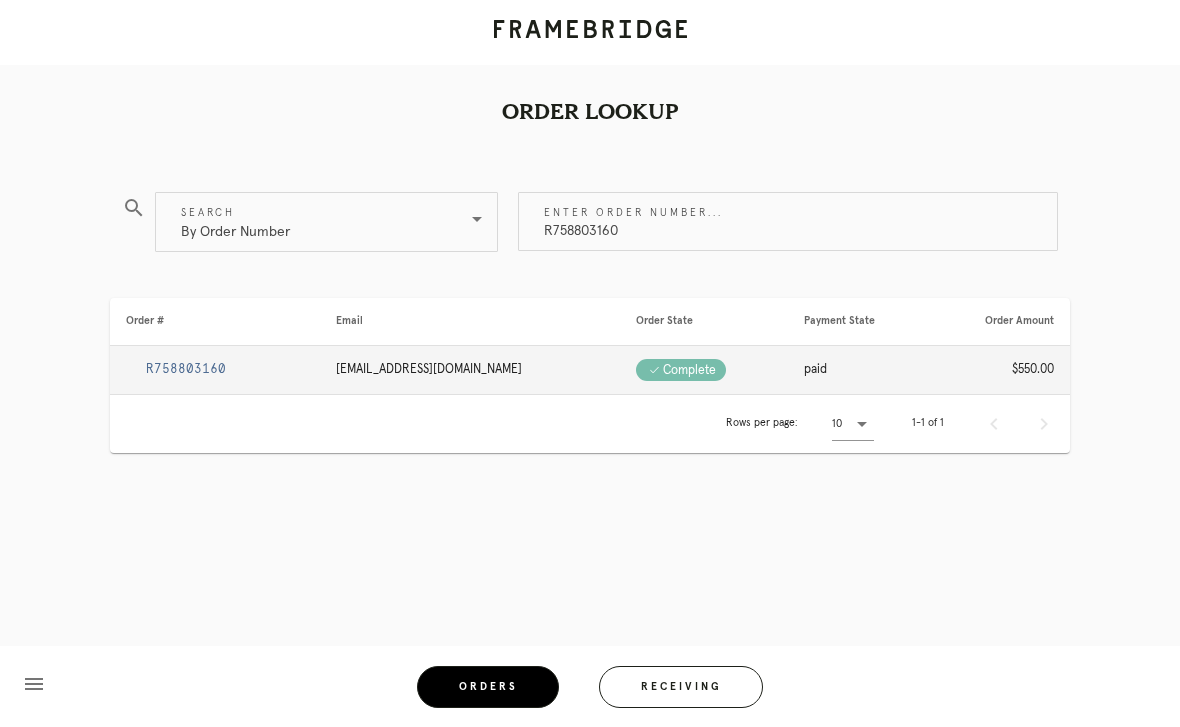 click on "R758803160" at bounding box center [186, 369] 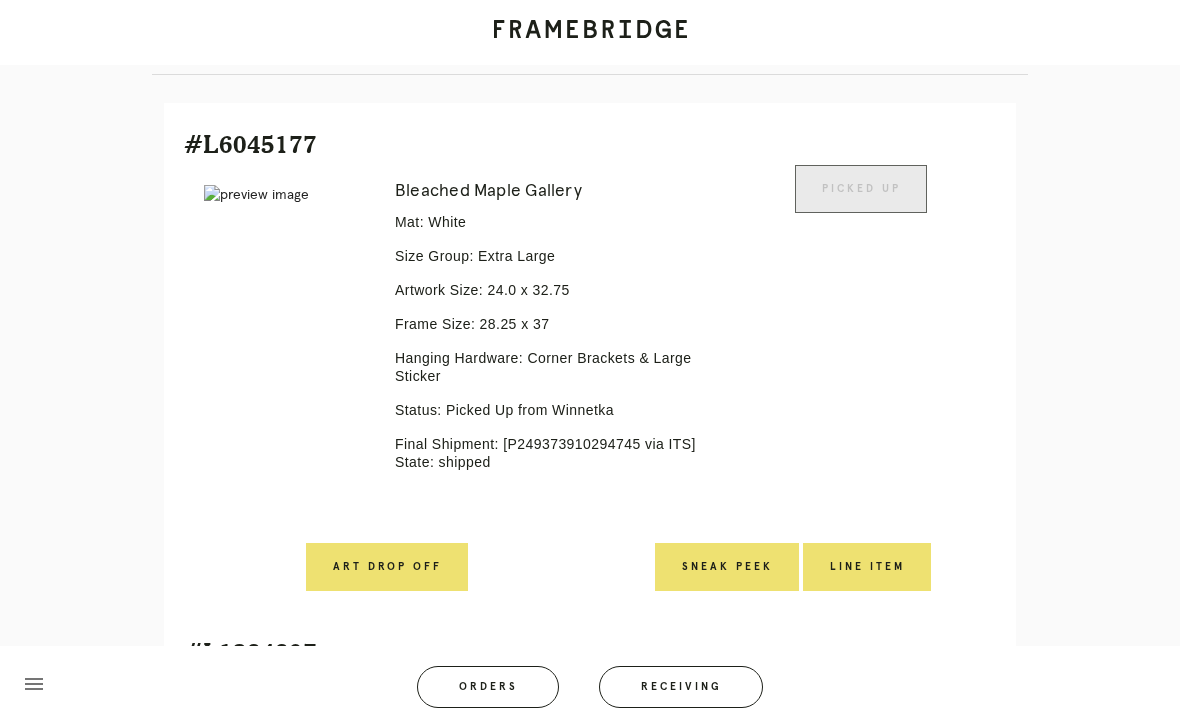 scroll, scrollTop: 524, scrollLeft: 0, axis: vertical 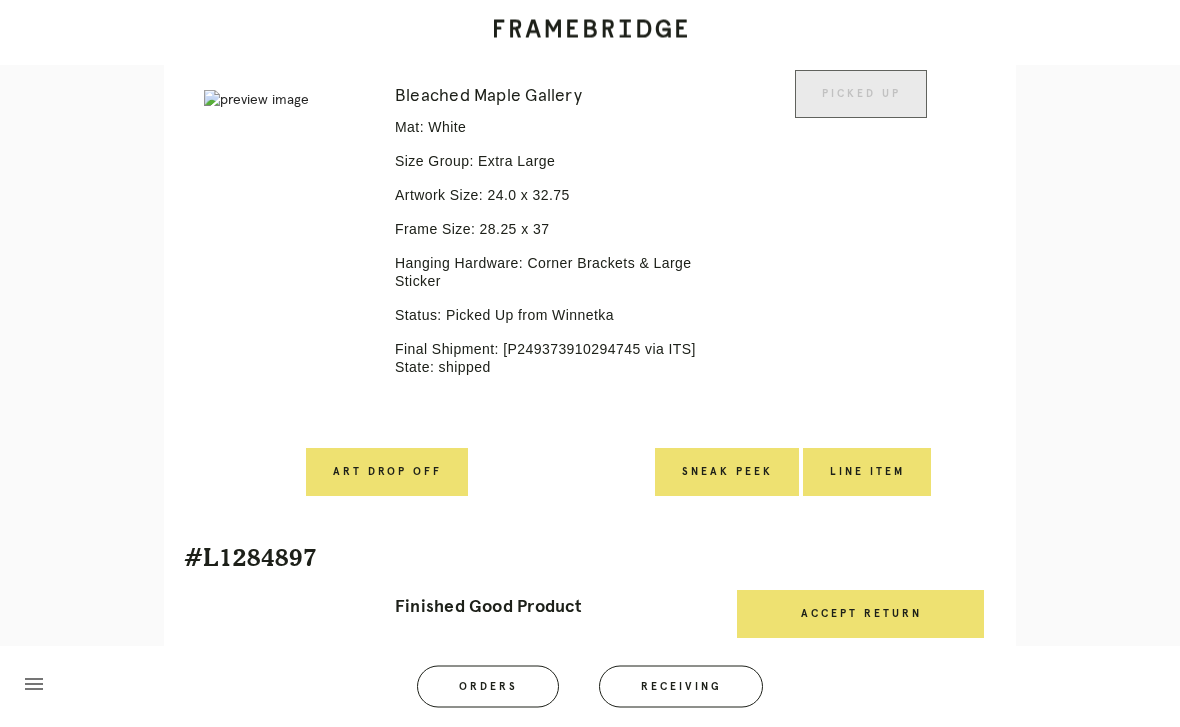 click on "Line Item" at bounding box center (867, 473) 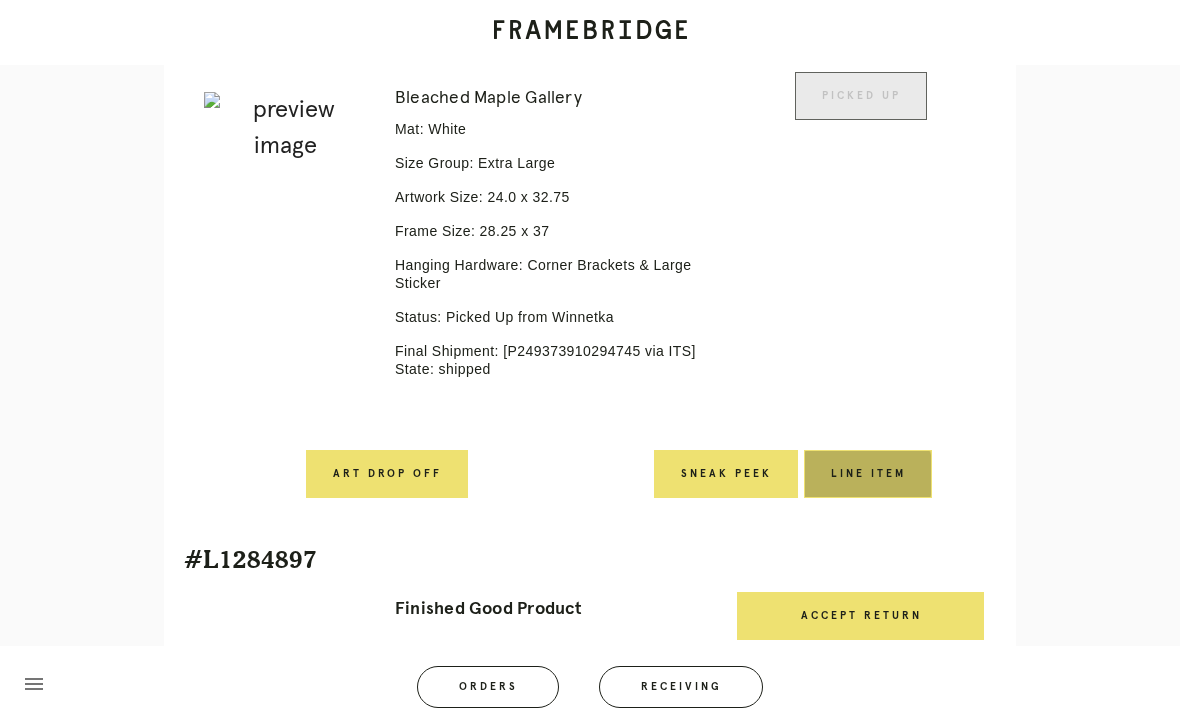scroll, scrollTop: 0, scrollLeft: 0, axis: both 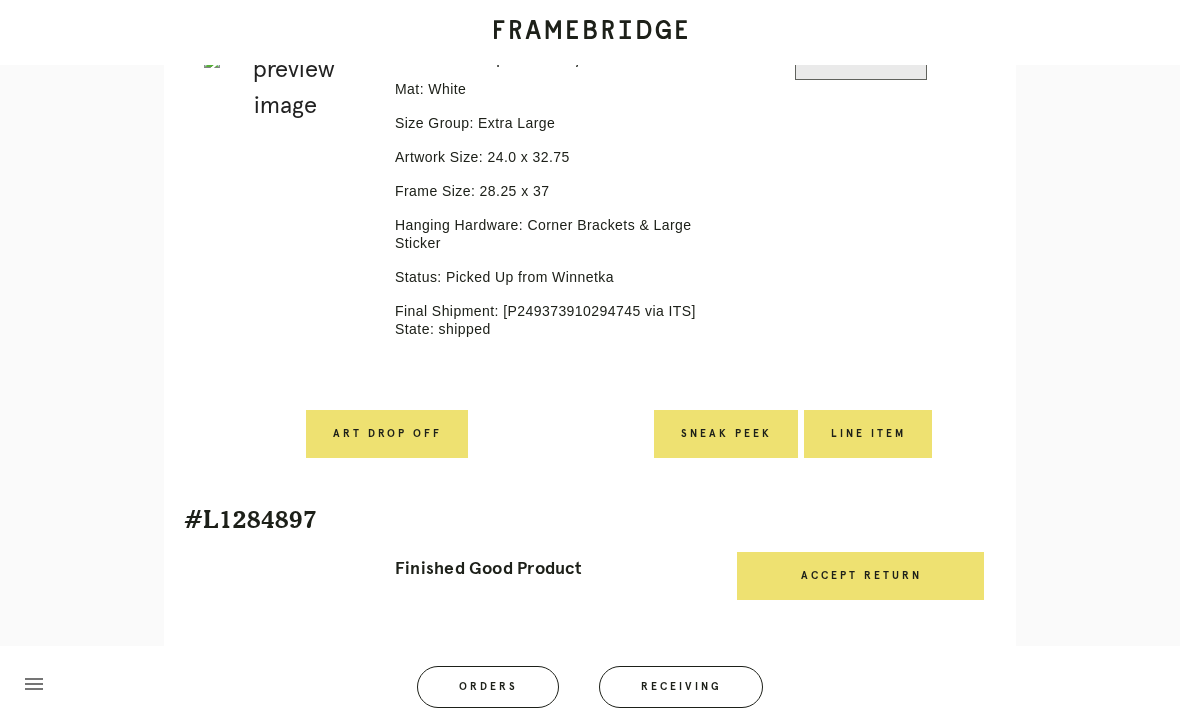 click on "Art drop off" at bounding box center (387, 434) 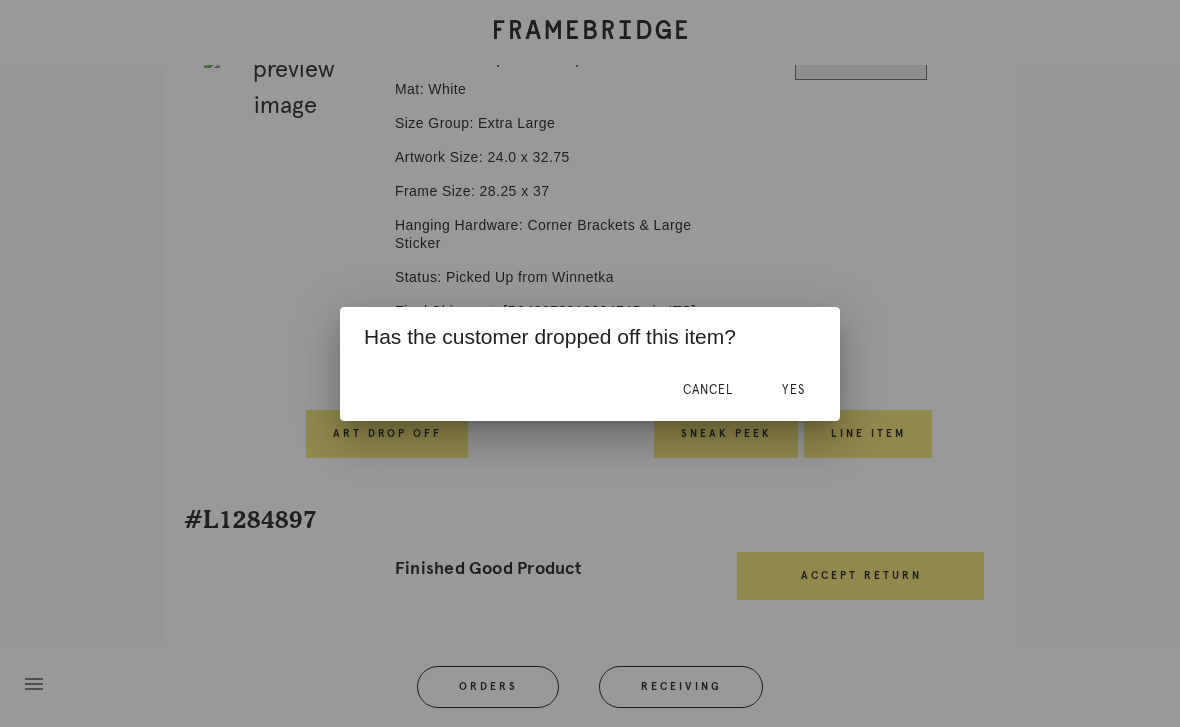 click on "Yes" at bounding box center [793, 391] 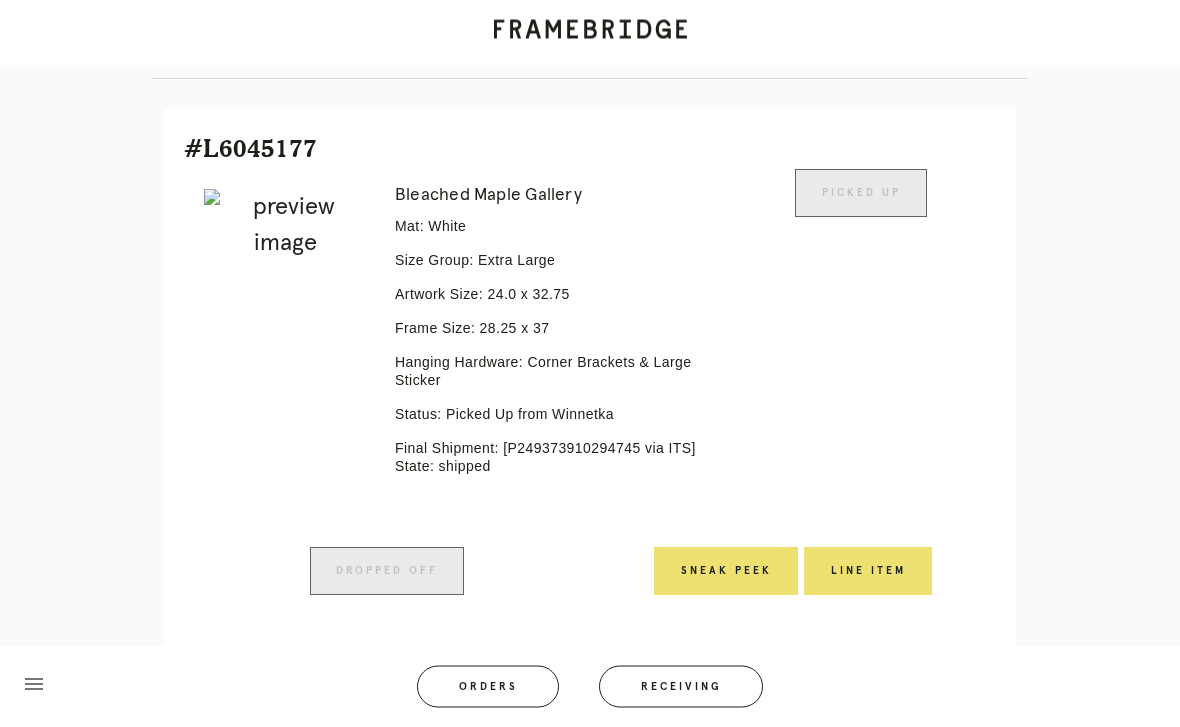 scroll, scrollTop: 526, scrollLeft: 0, axis: vertical 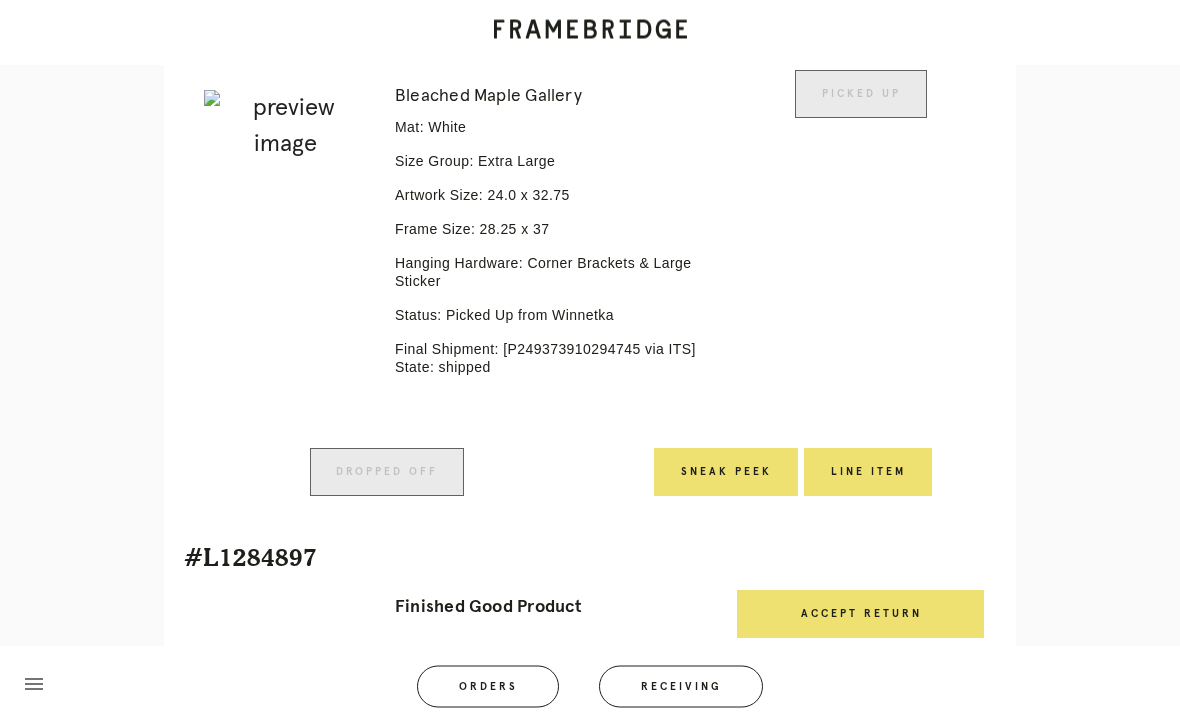 click on "Line Item" at bounding box center [868, 473] 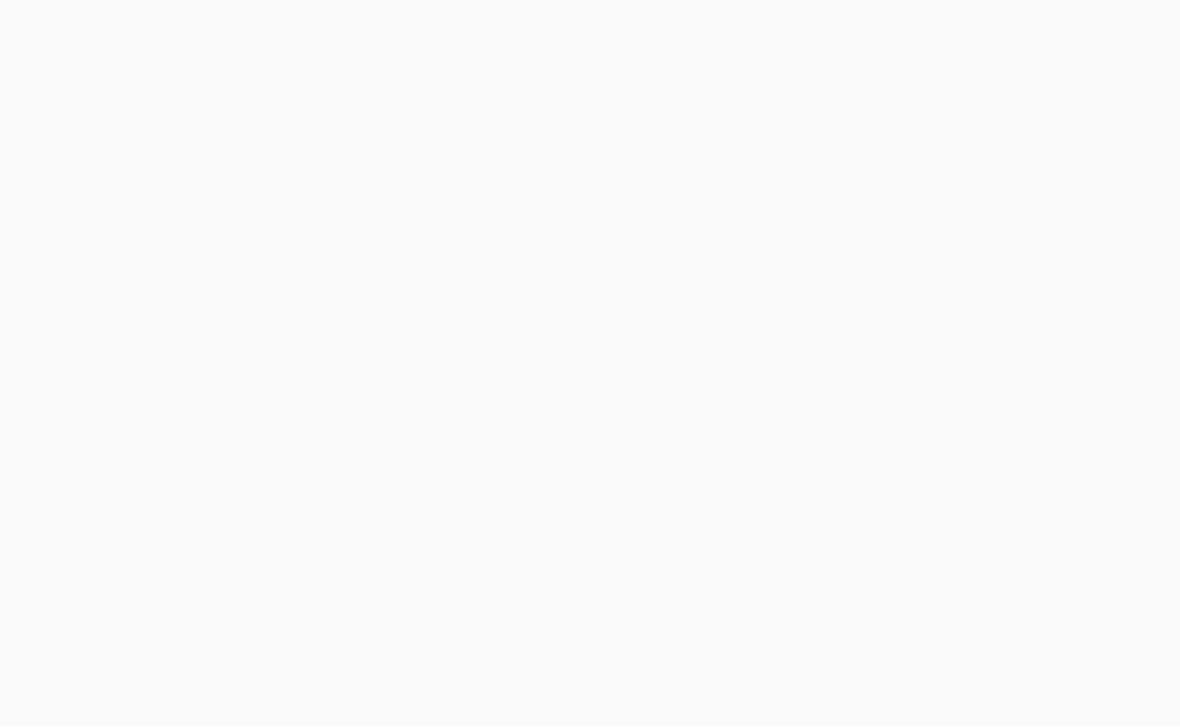 scroll, scrollTop: 0, scrollLeft: 0, axis: both 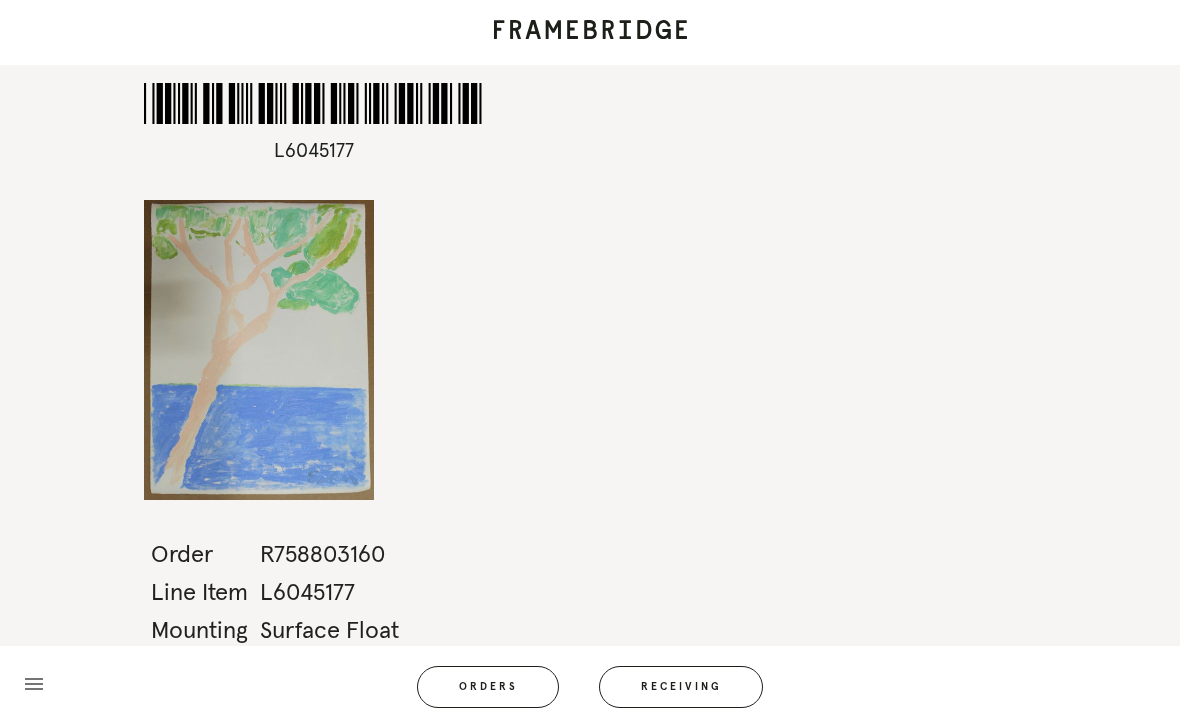click on "Orders" at bounding box center (488, 687) 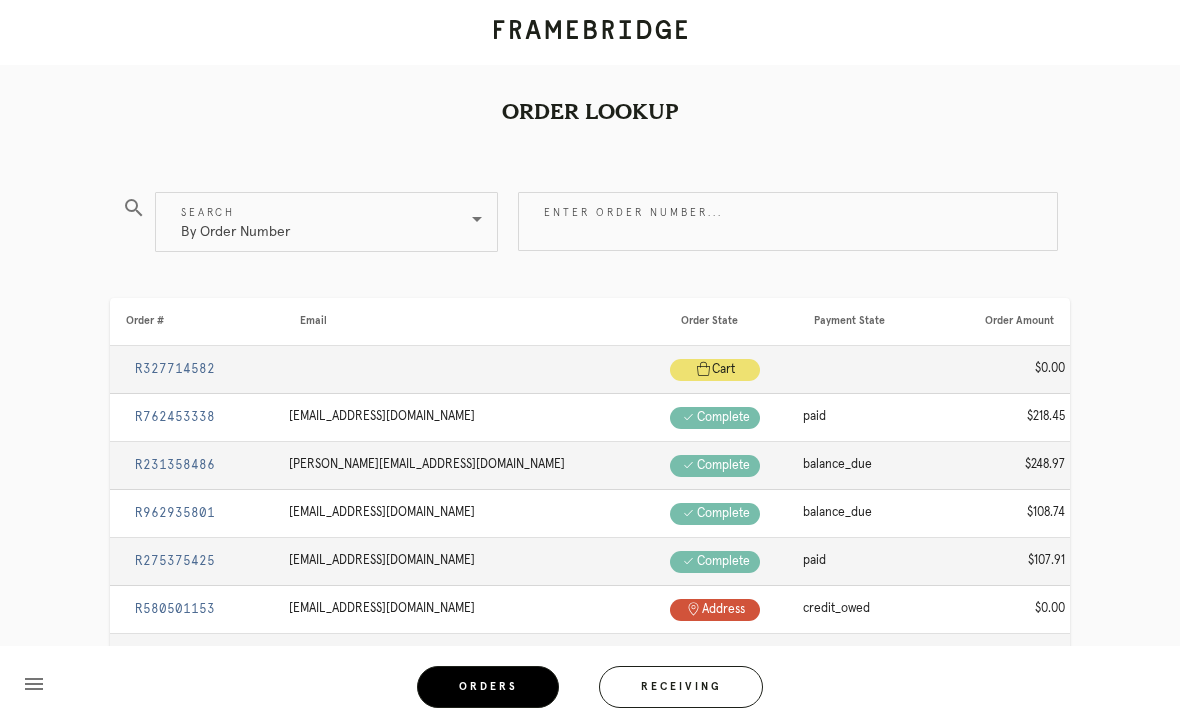 click on "Receiving" at bounding box center (681, 687) 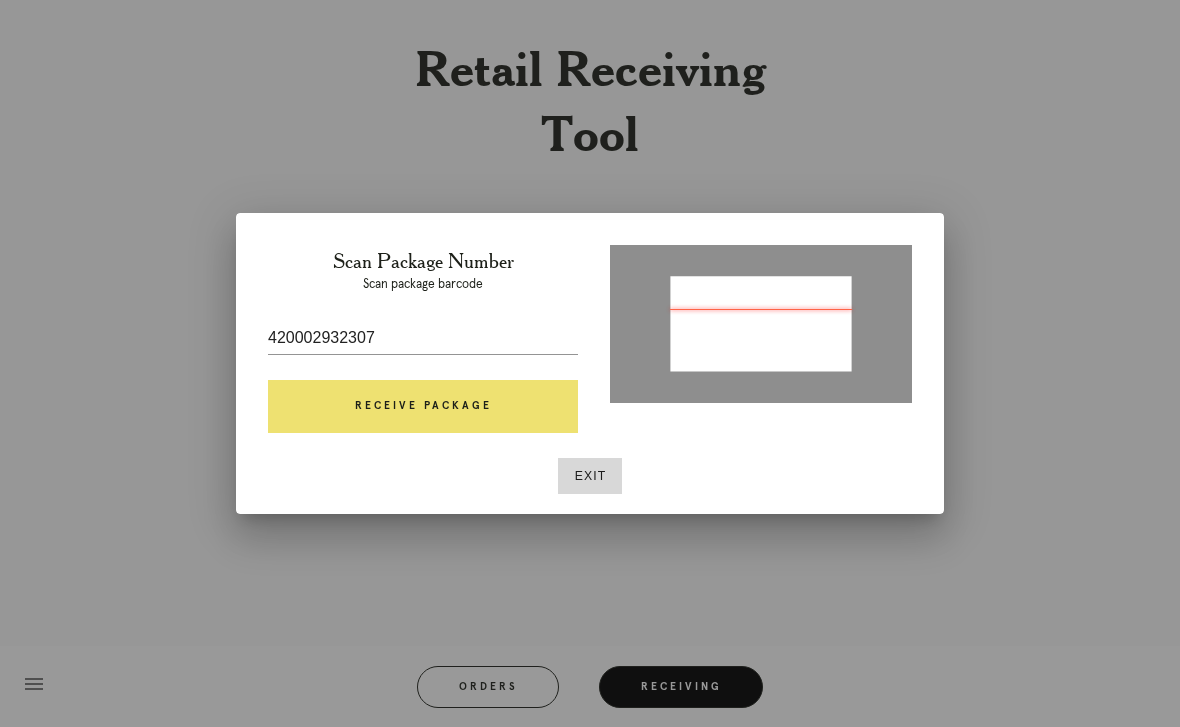 type on "1Z9Y74240328402666" 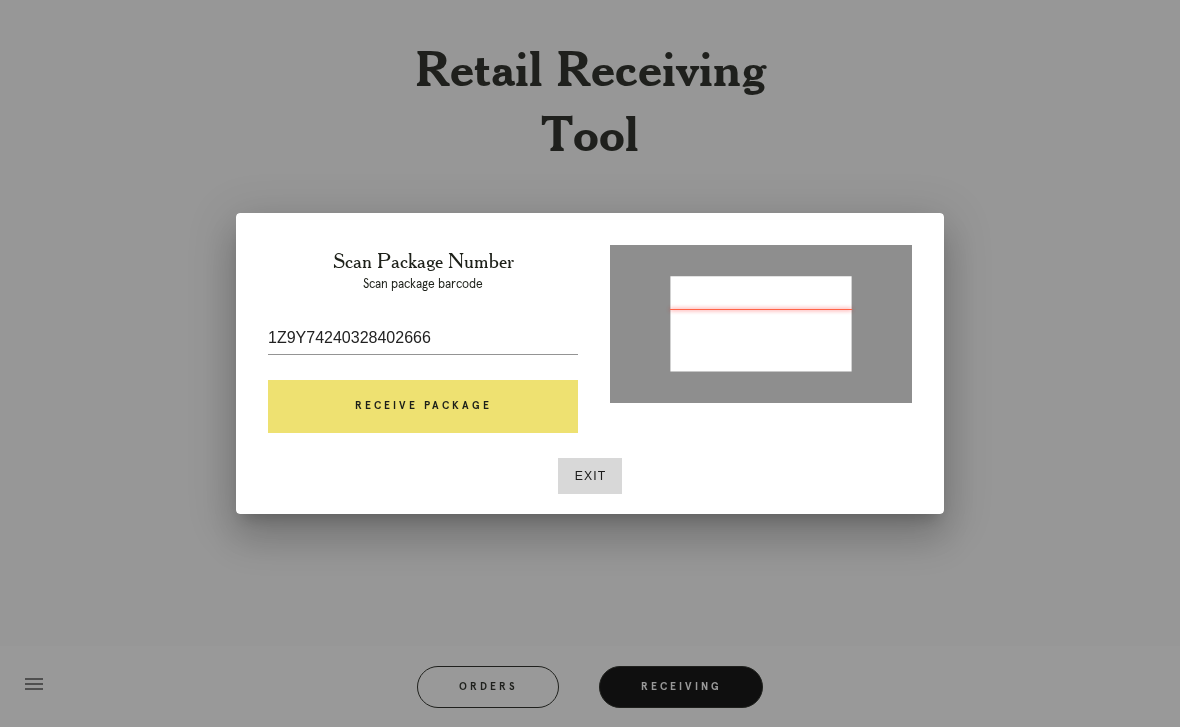 click on "Exit" at bounding box center [590, 476] 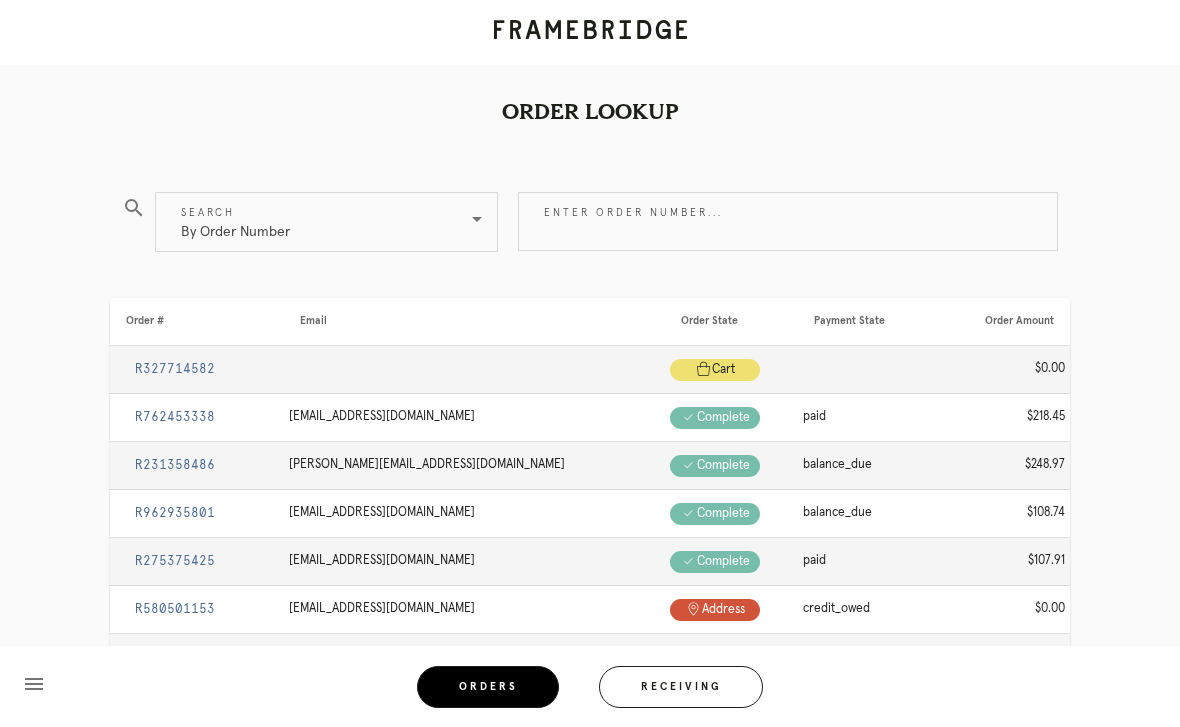click on "Enter order number..." at bounding box center [788, 221] 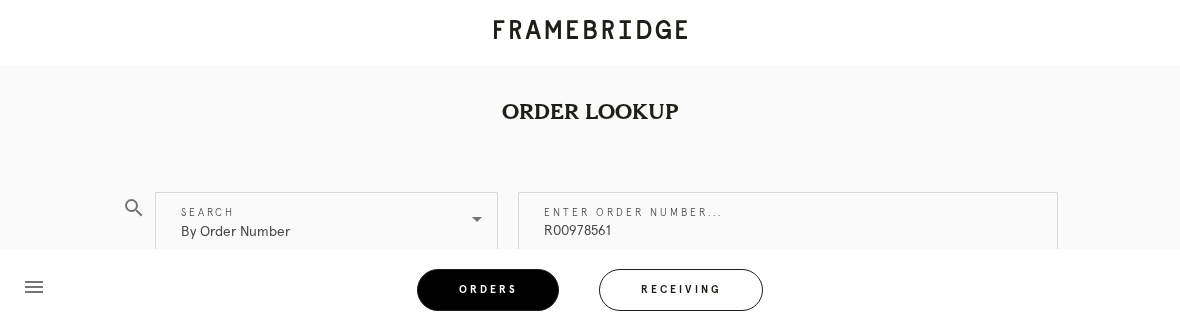type on "R009785610" 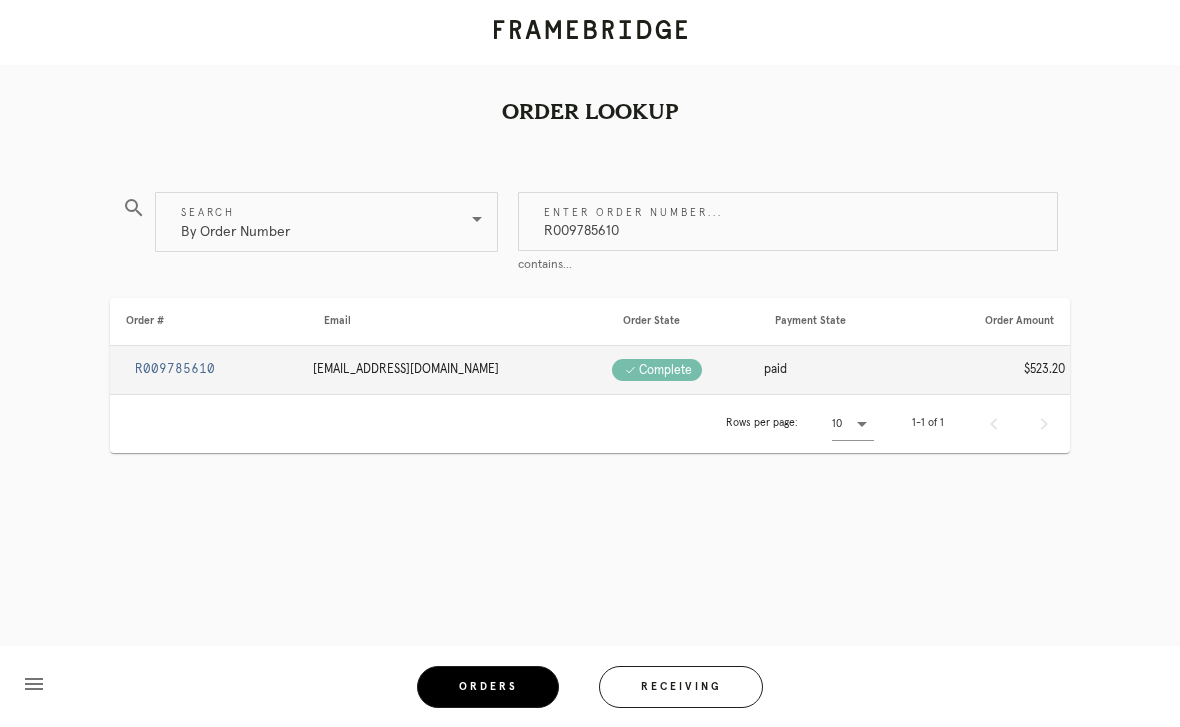 click on "R009785610" at bounding box center (175, 369) 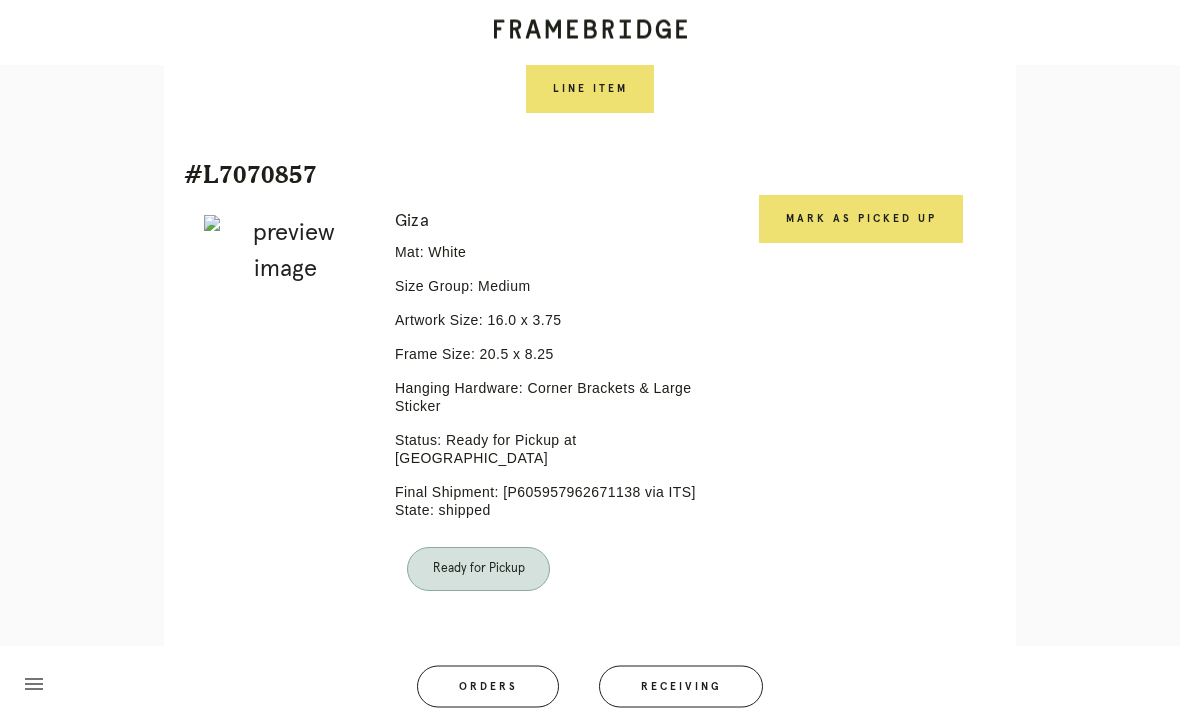 scroll, scrollTop: 1605, scrollLeft: 0, axis: vertical 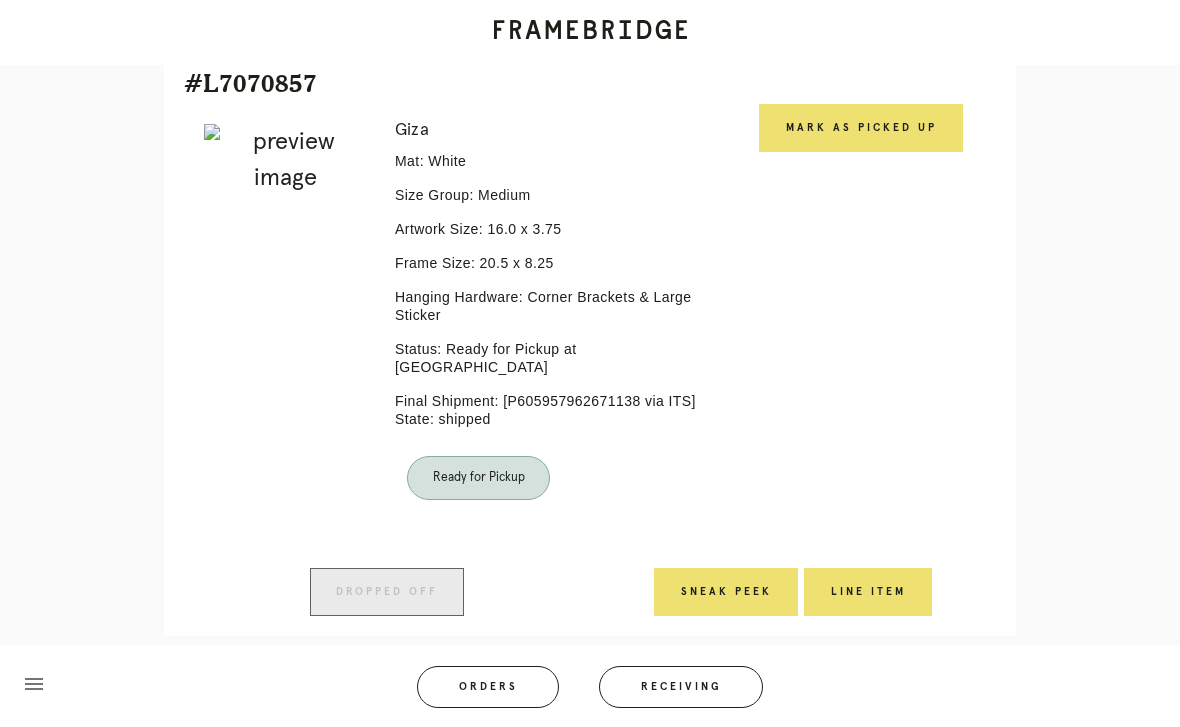 click on "Mark as Picked Up" at bounding box center (861, 128) 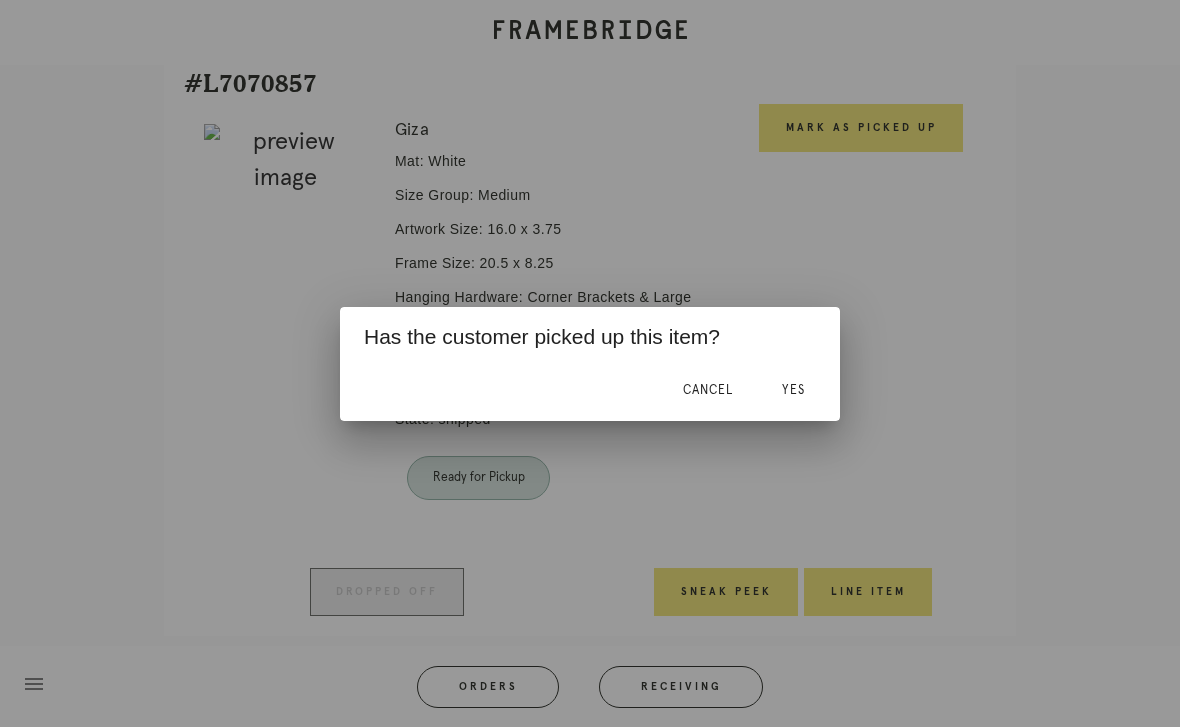 click on "Yes" at bounding box center (793, 390) 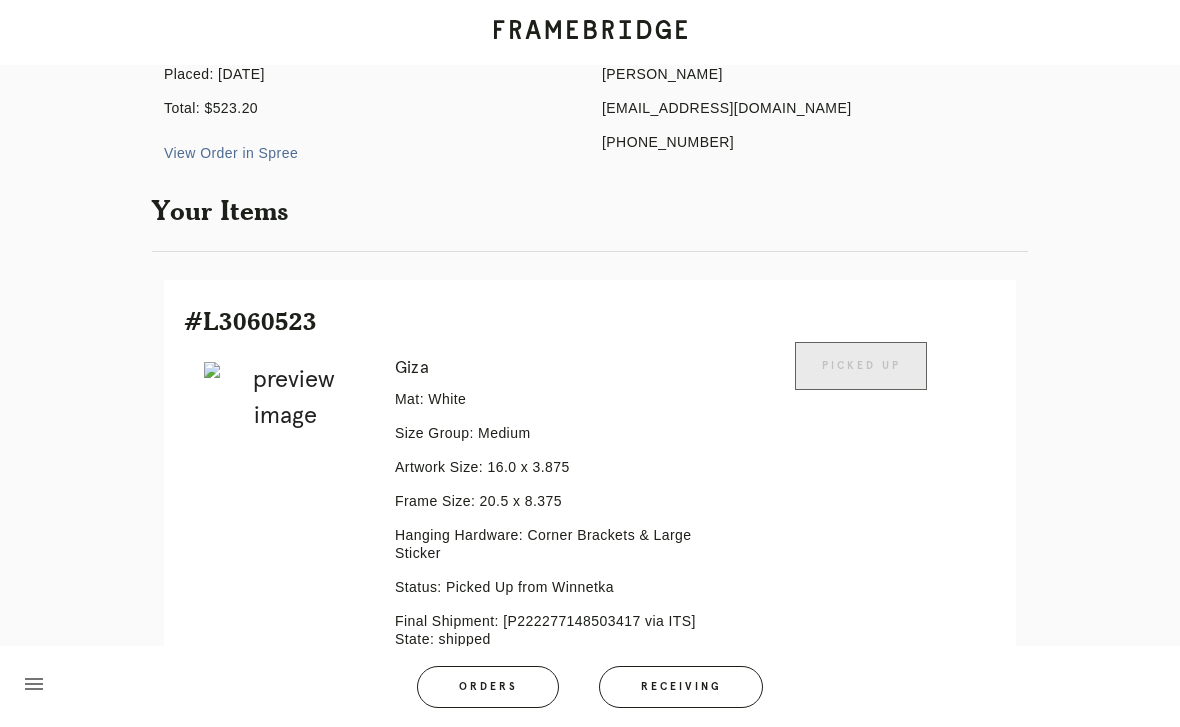 scroll, scrollTop: 0, scrollLeft: 0, axis: both 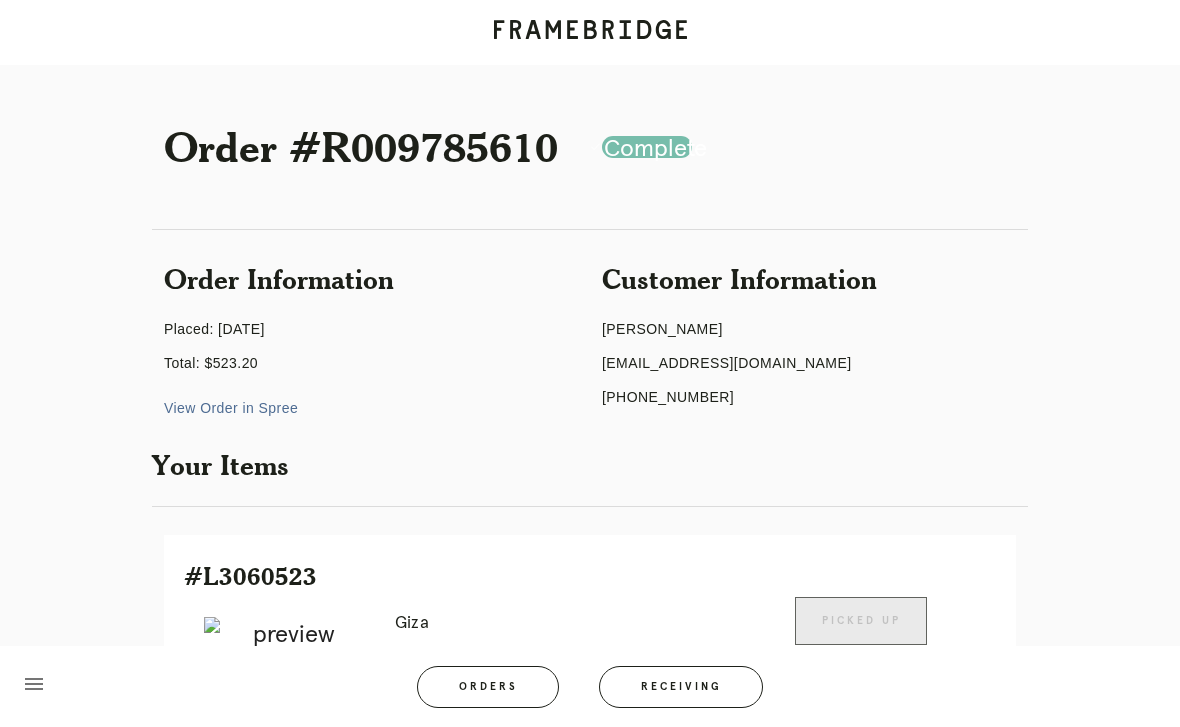 click on "Receiving" at bounding box center [681, 687] 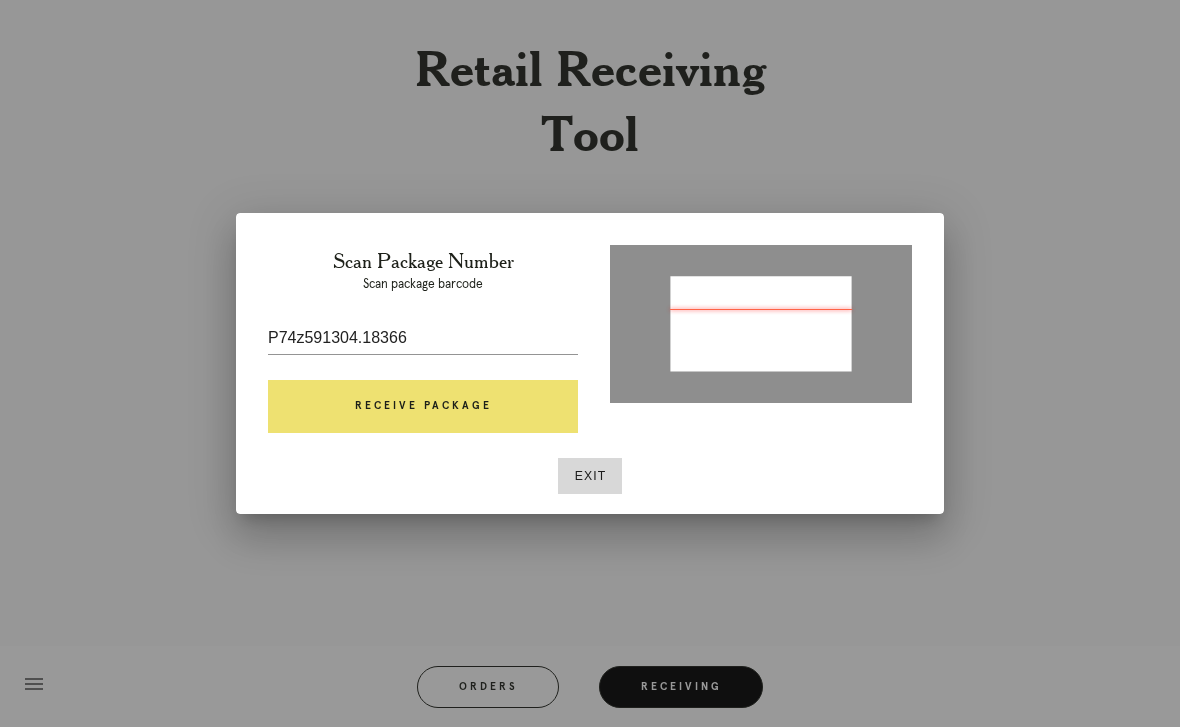 click on "Receive Package" at bounding box center [423, 407] 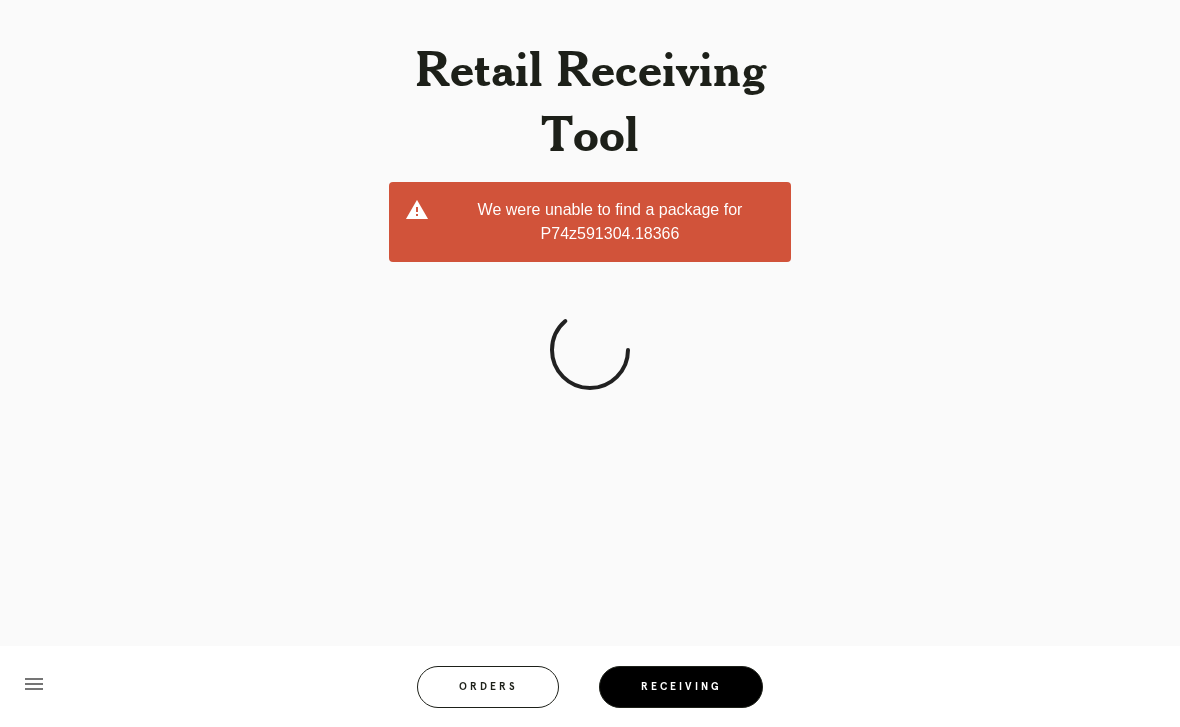 click on "Receiving" at bounding box center [681, 687] 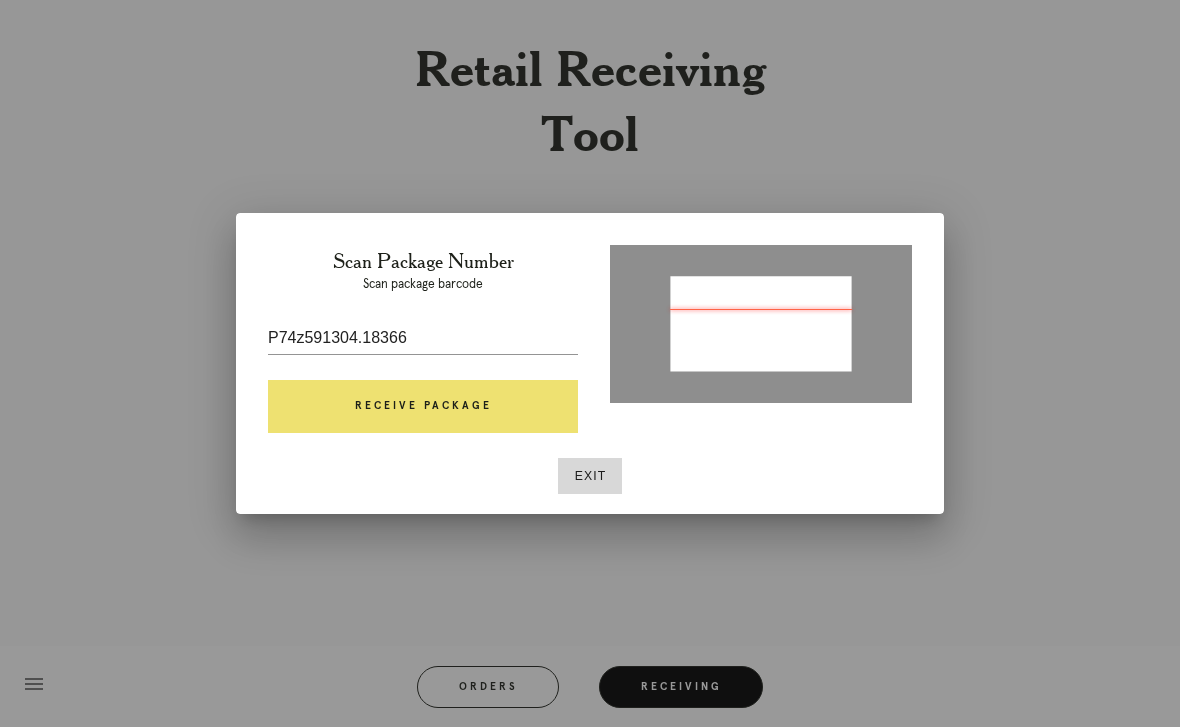 type on "P746591304418366" 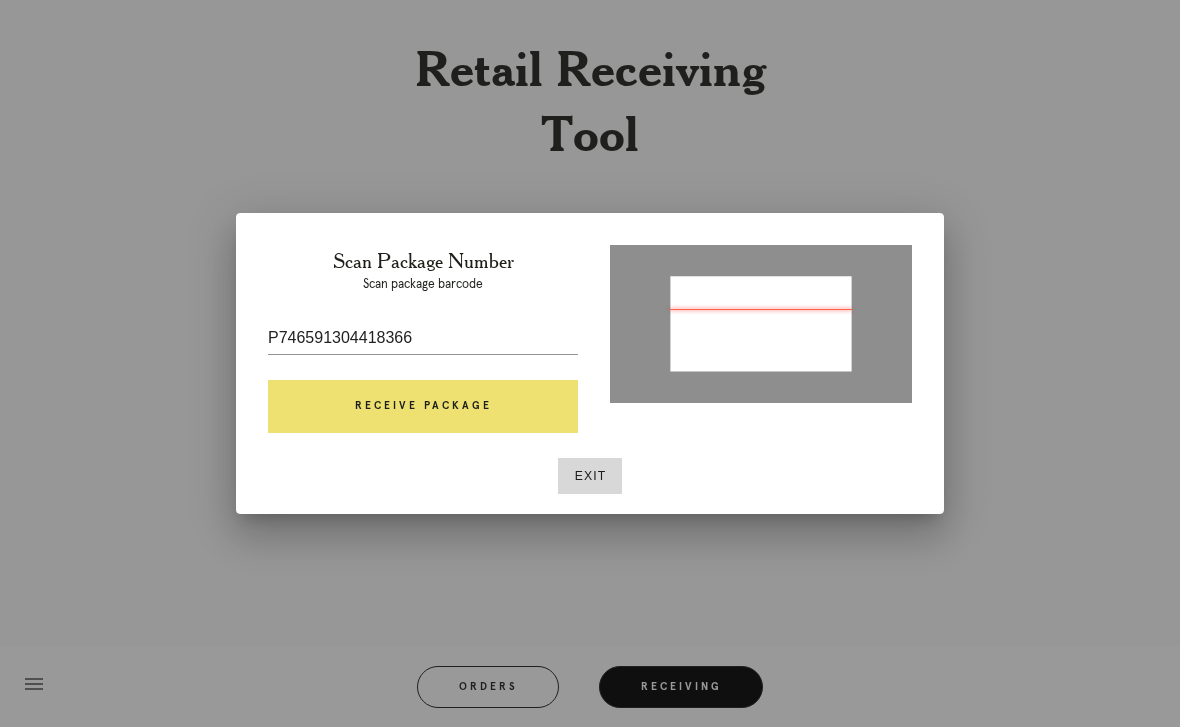 click on "Receive Package" at bounding box center (423, 407) 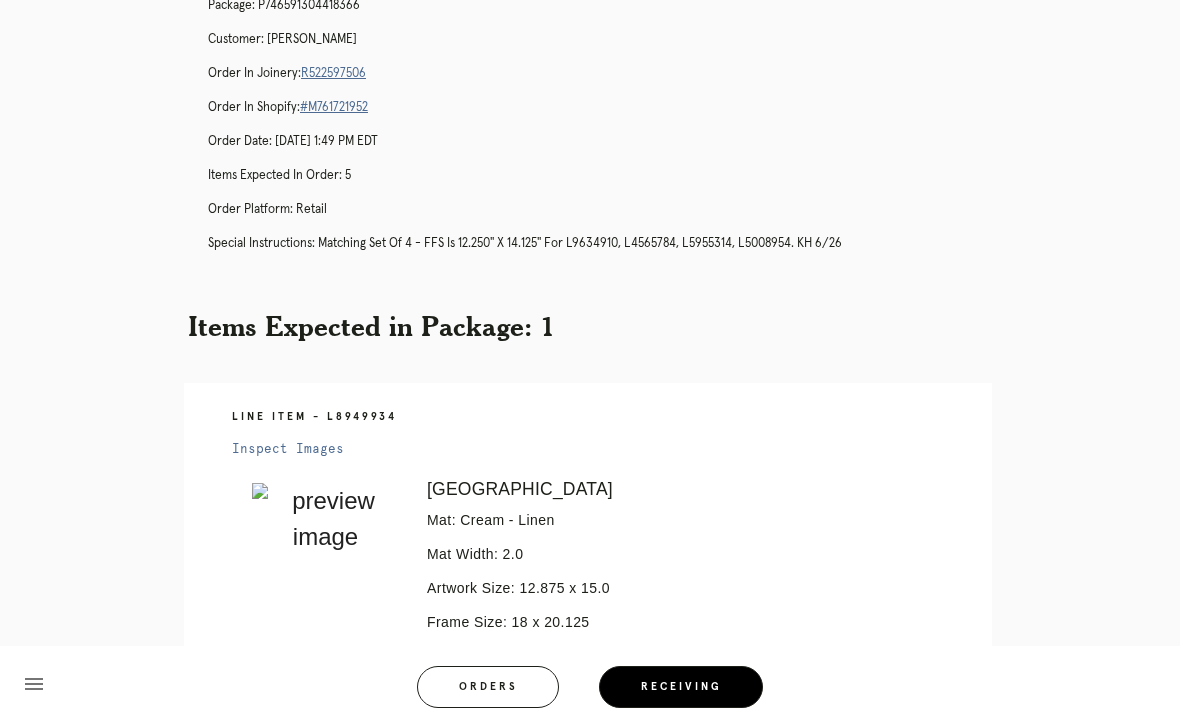 scroll, scrollTop: 0, scrollLeft: 0, axis: both 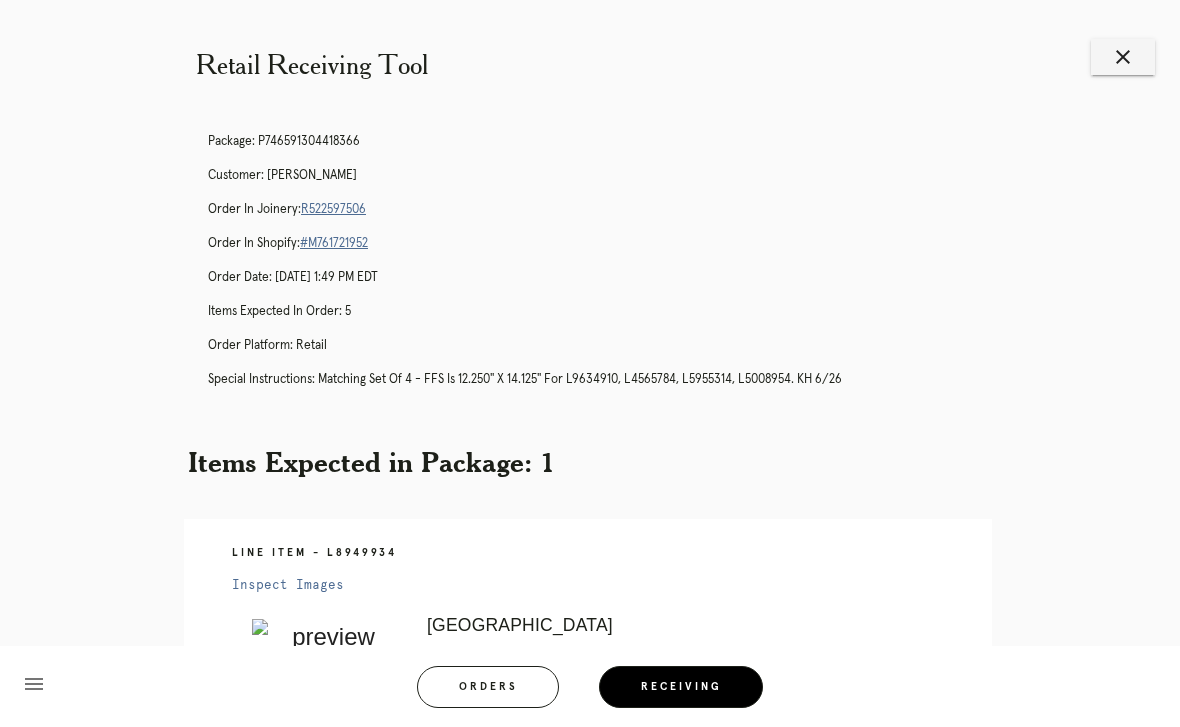 click on "R522597506" at bounding box center [333, 209] 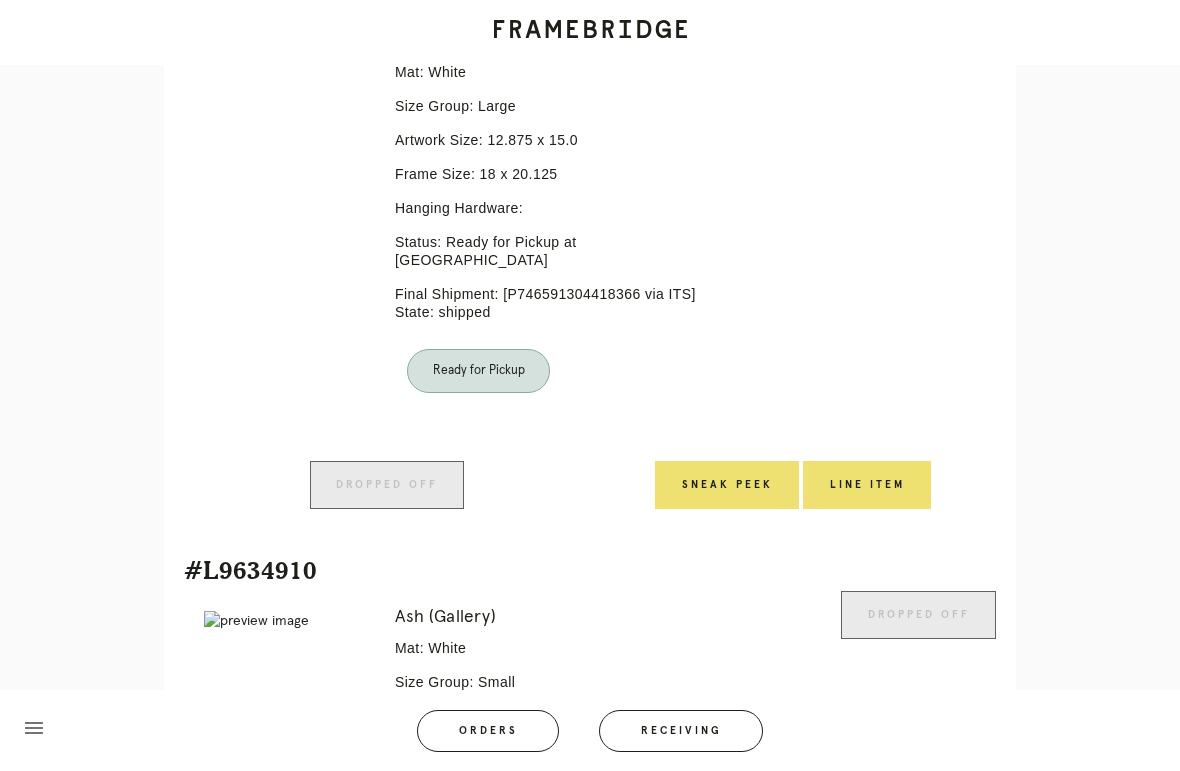 scroll, scrollTop: 323, scrollLeft: 0, axis: vertical 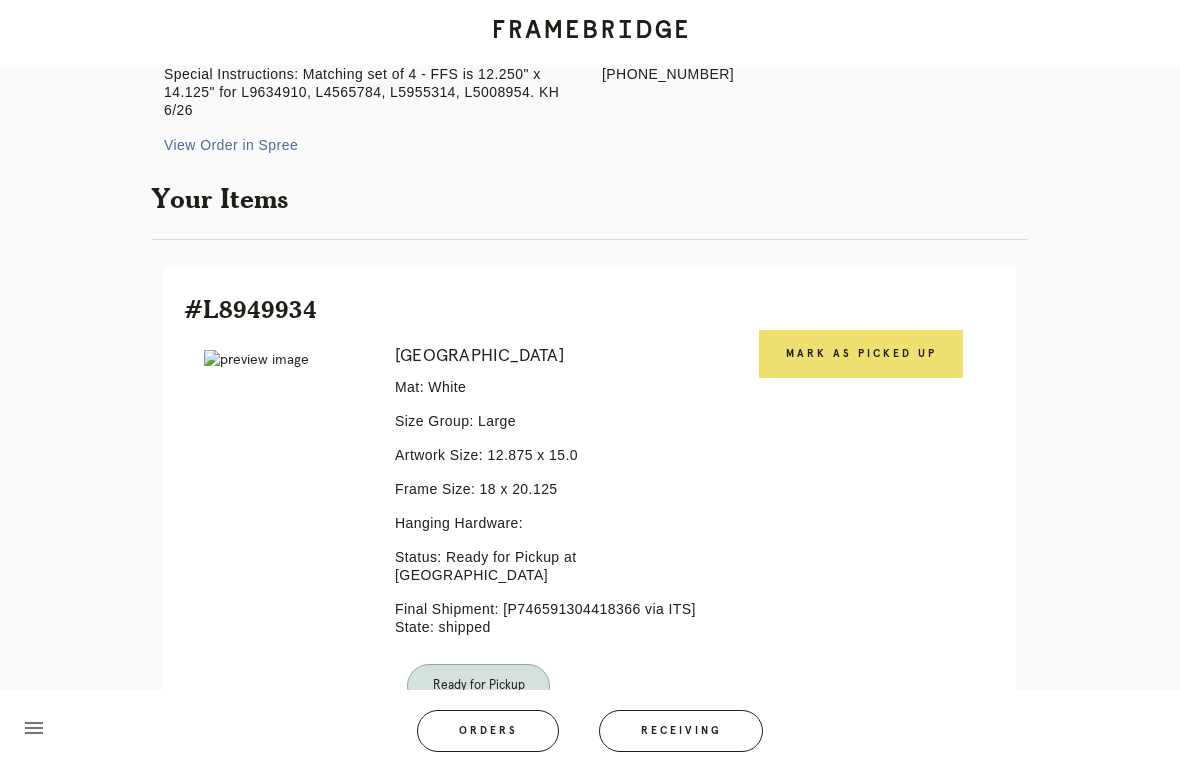 click on "Mark as Picked Up" at bounding box center (861, 354) 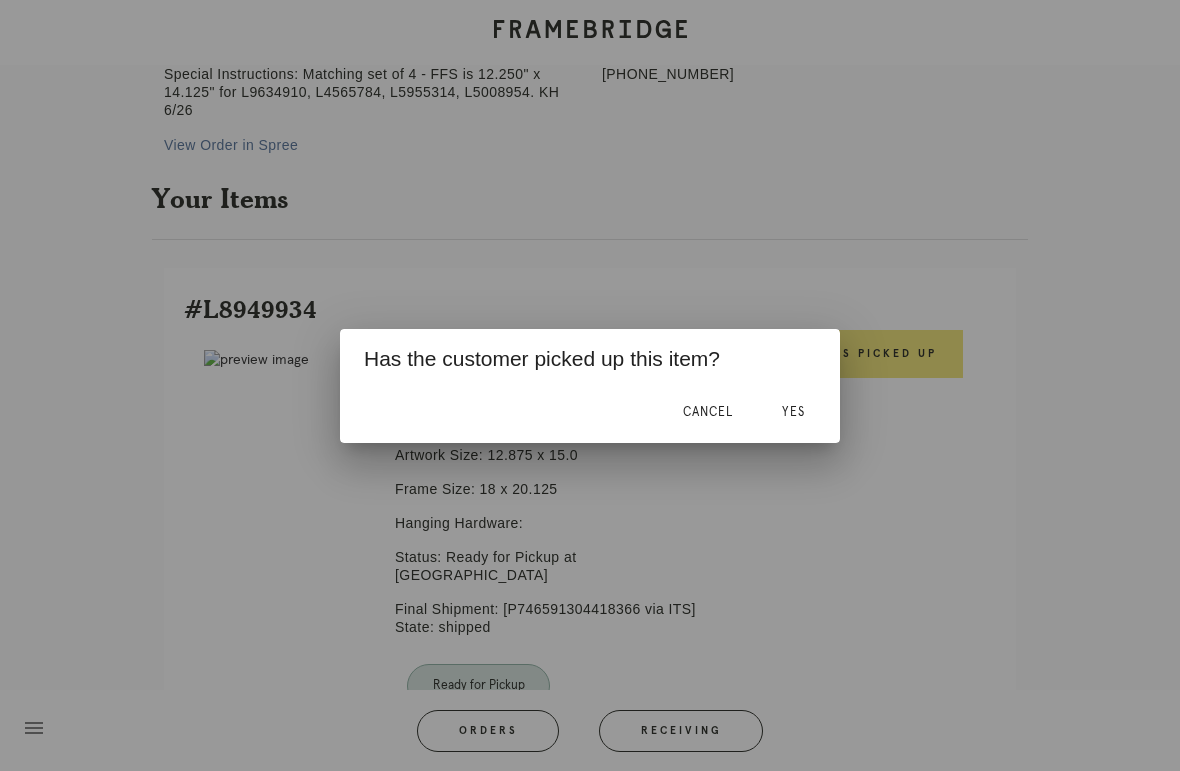 click on "Yes" at bounding box center [793, 412] 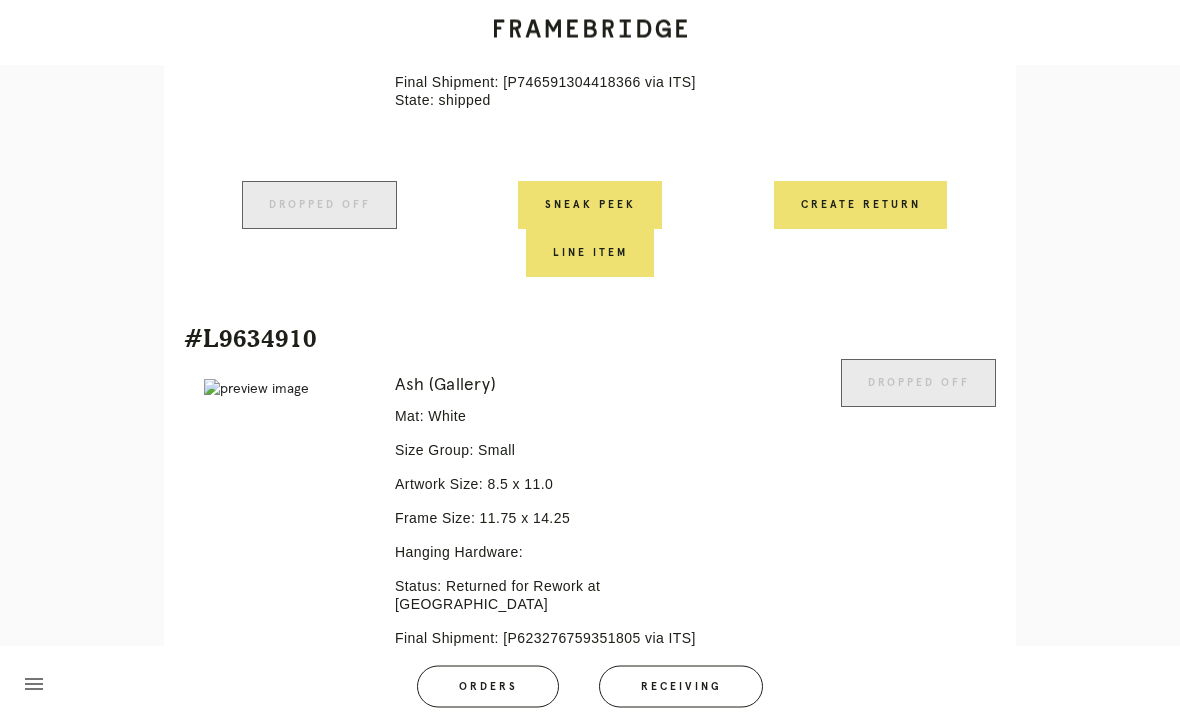 scroll, scrollTop: 836, scrollLeft: 0, axis: vertical 